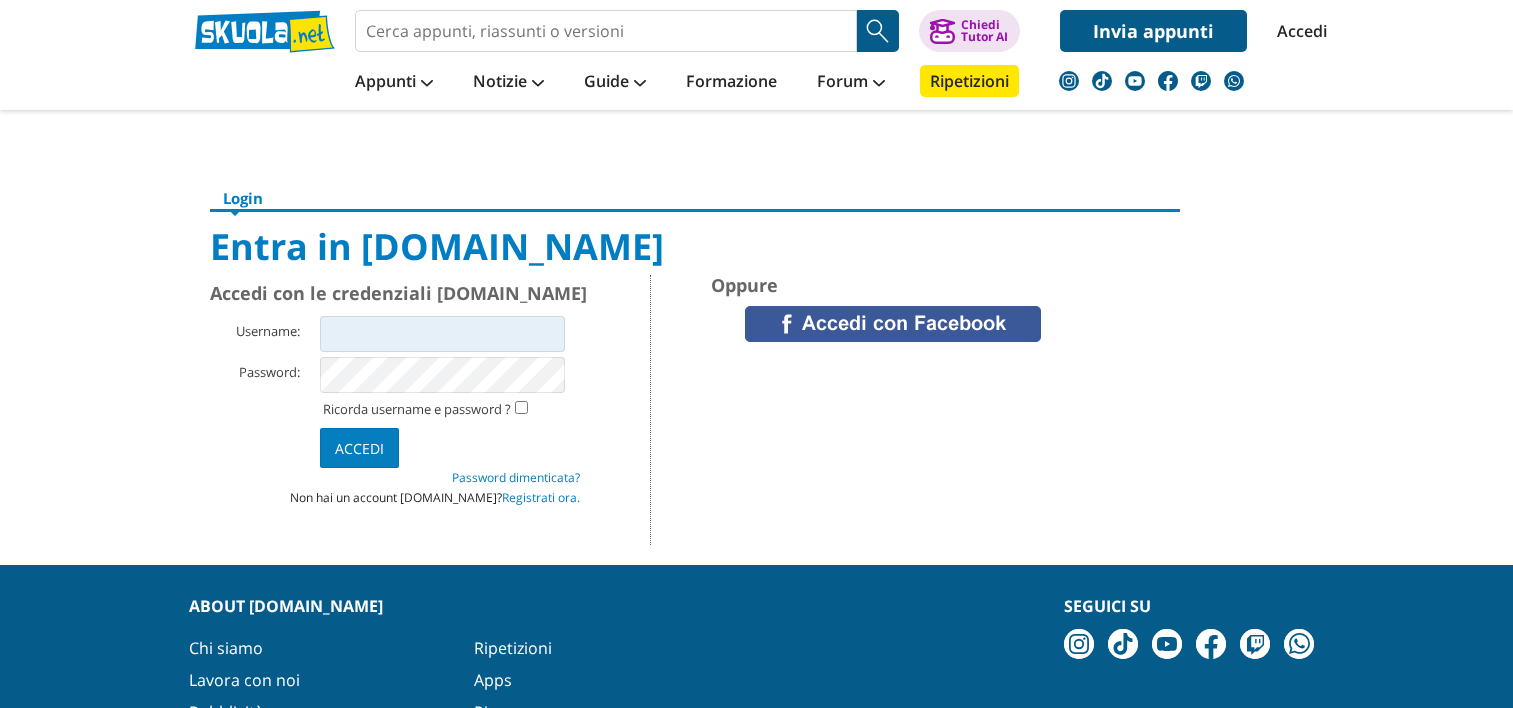 scroll, scrollTop: 0, scrollLeft: 0, axis: both 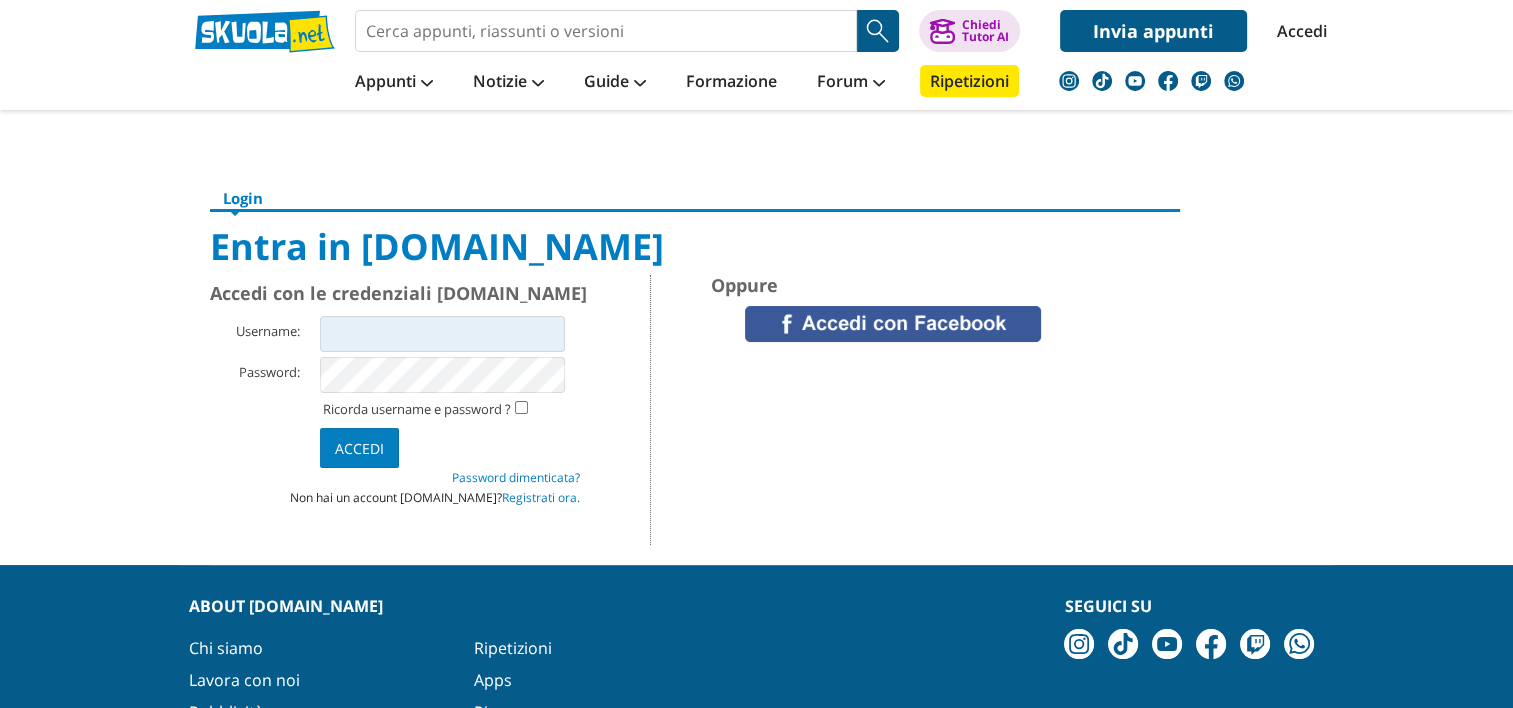 click on "Username:" at bounding box center (442, 334) 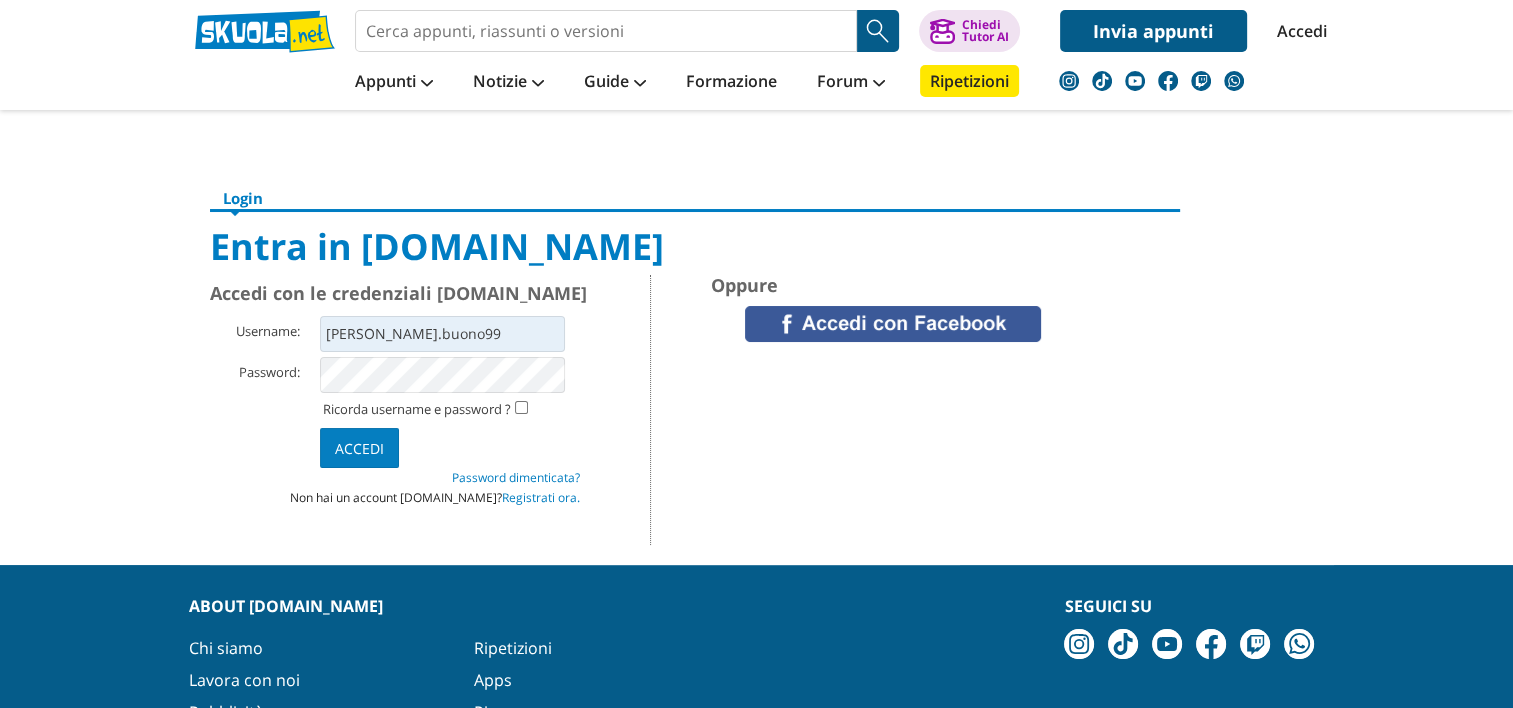 type on "[PERSON_NAME].buono99" 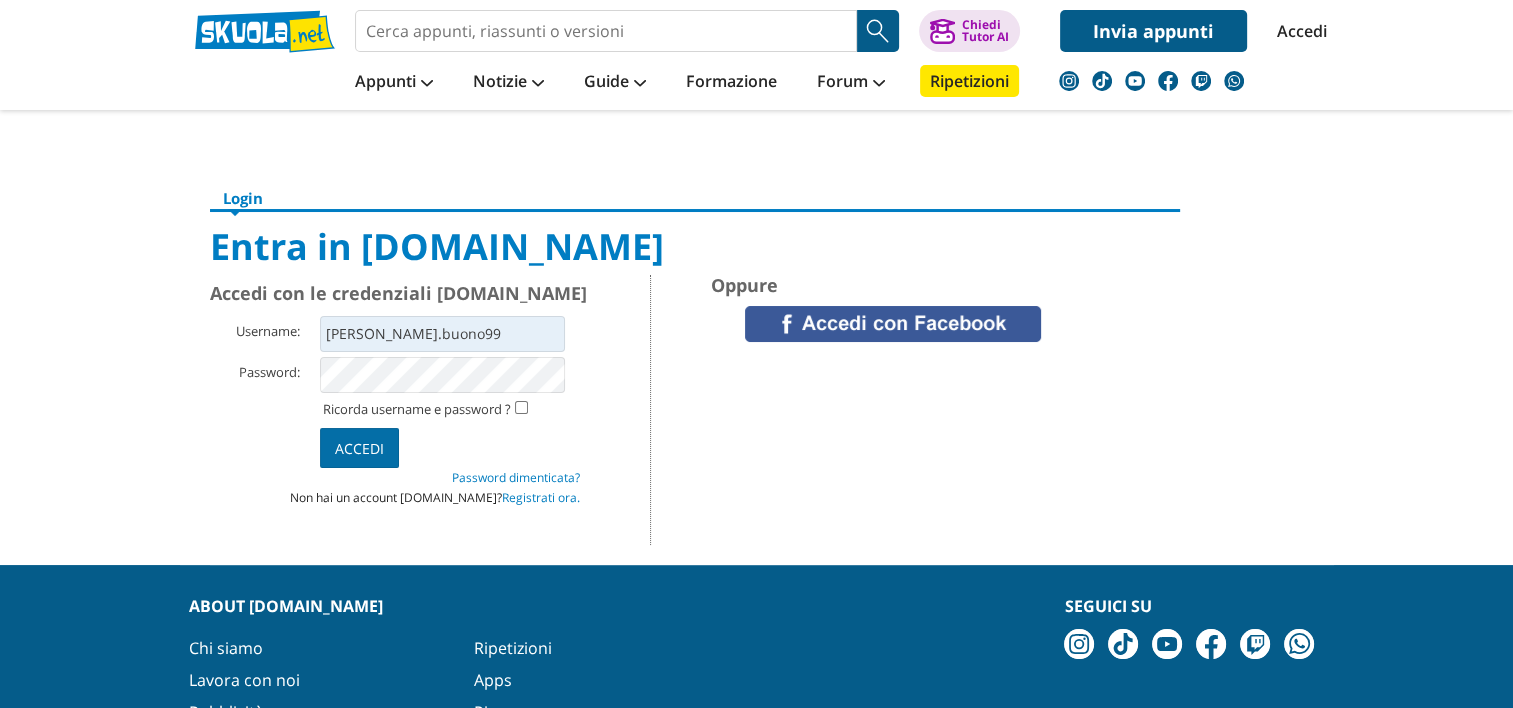 click on "Accedi" at bounding box center (359, 448) 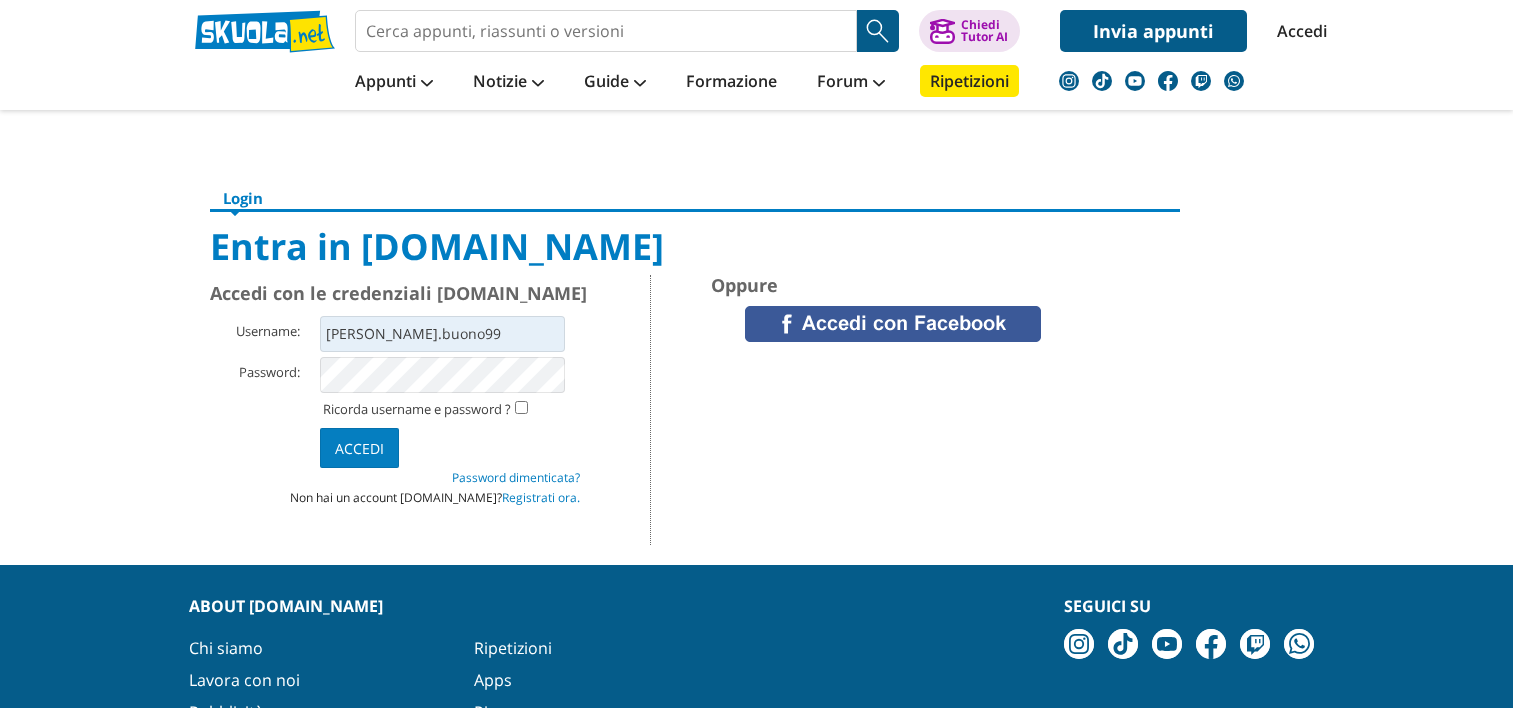 scroll, scrollTop: 0, scrollLeft: 0, axis: both 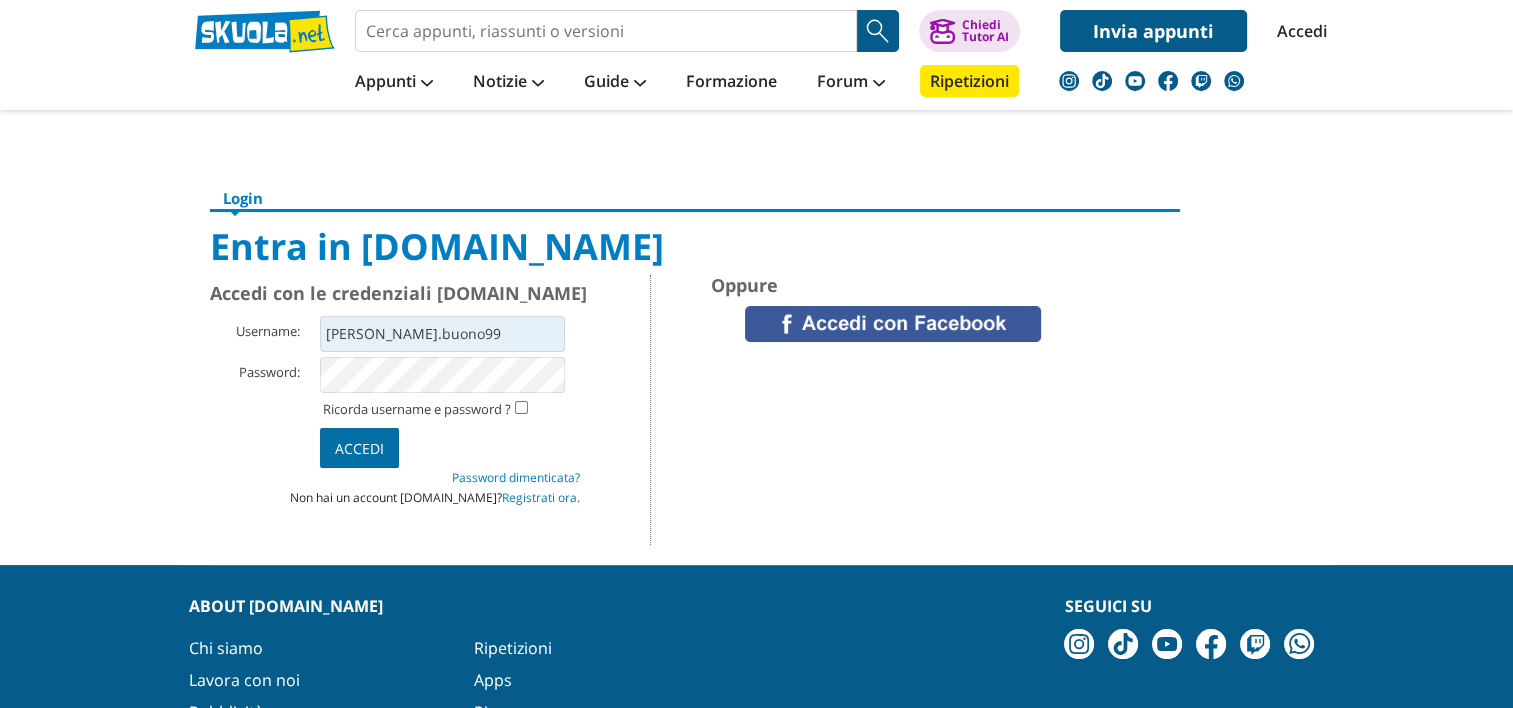 click on "Accedi" at bounding box center (359, 448) 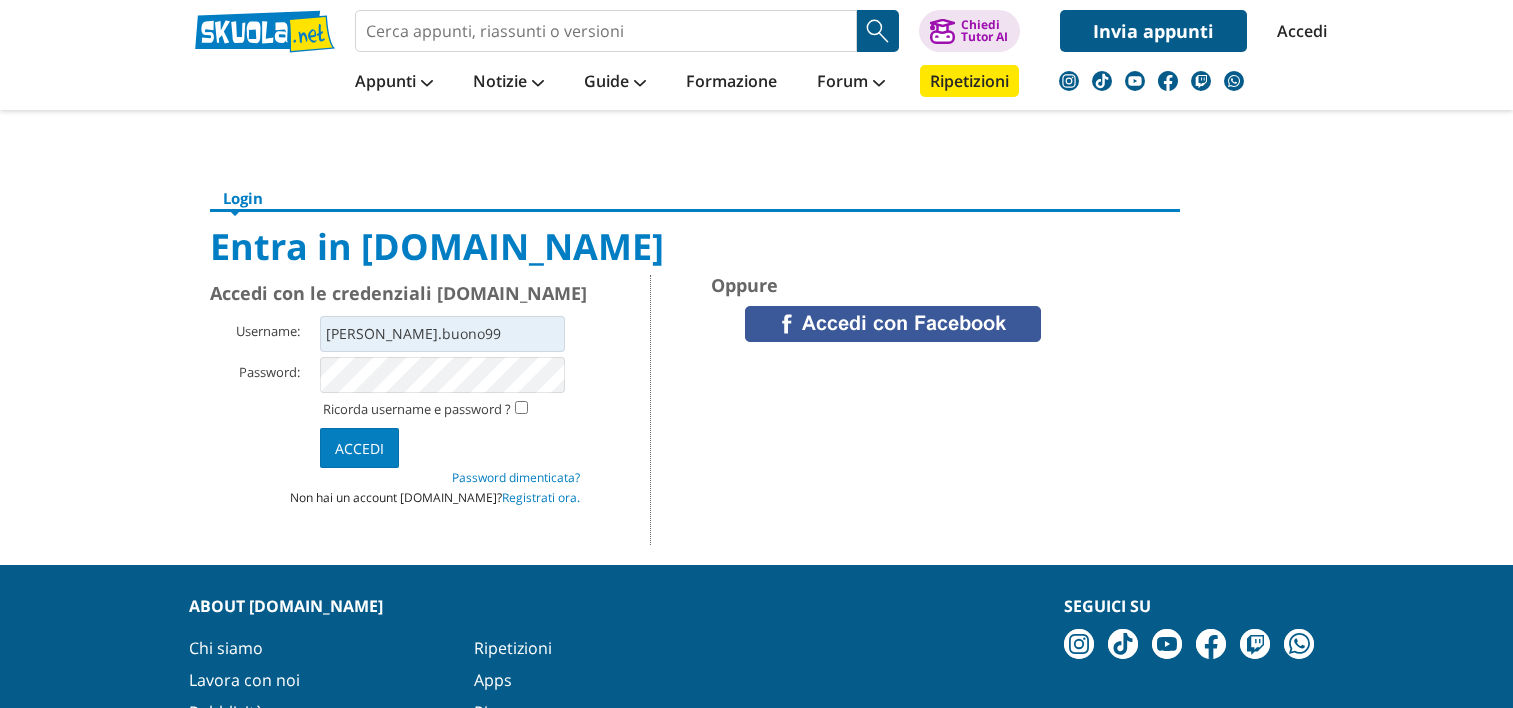 scroll, scrollTop: 0, scrollLeft: 0, axis: both 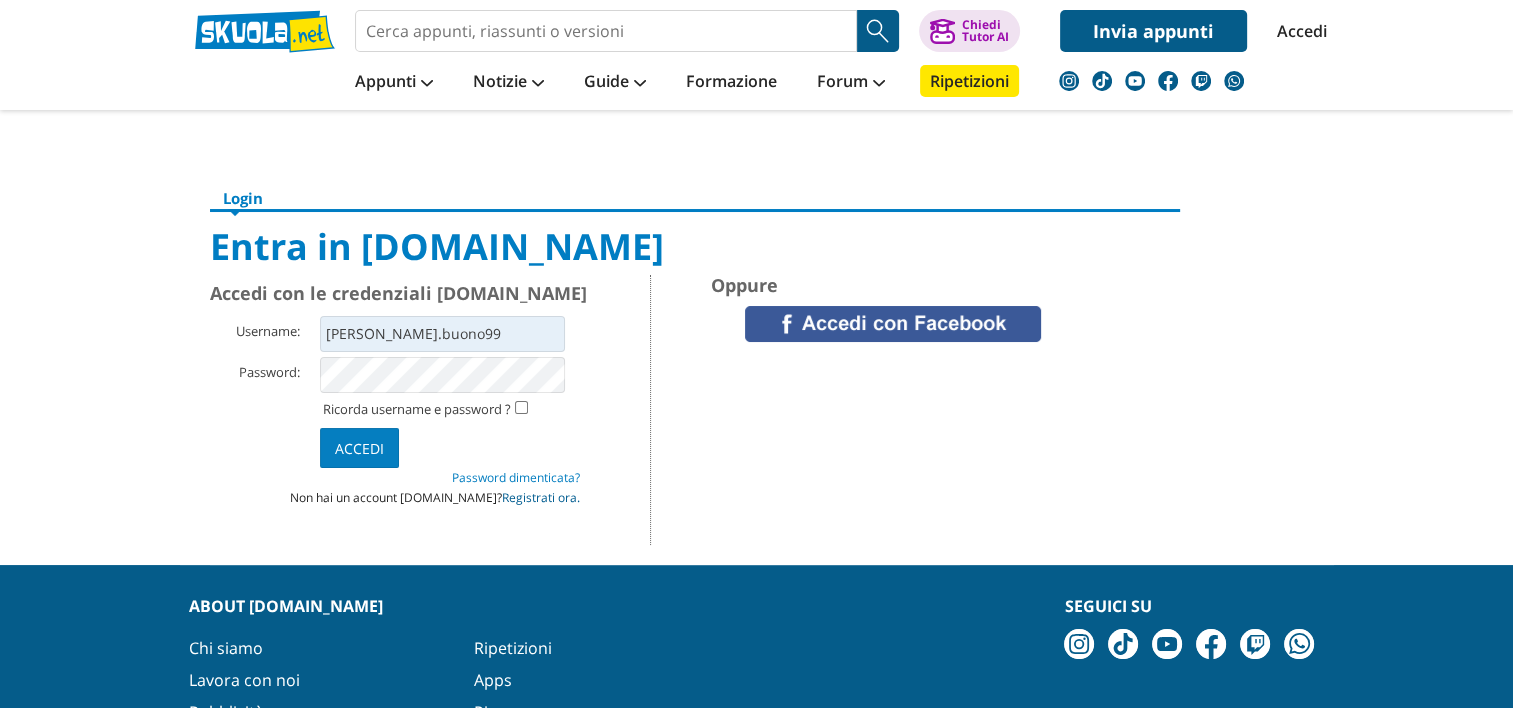 click on "Registrati ora." at bounding box center [541, 497] 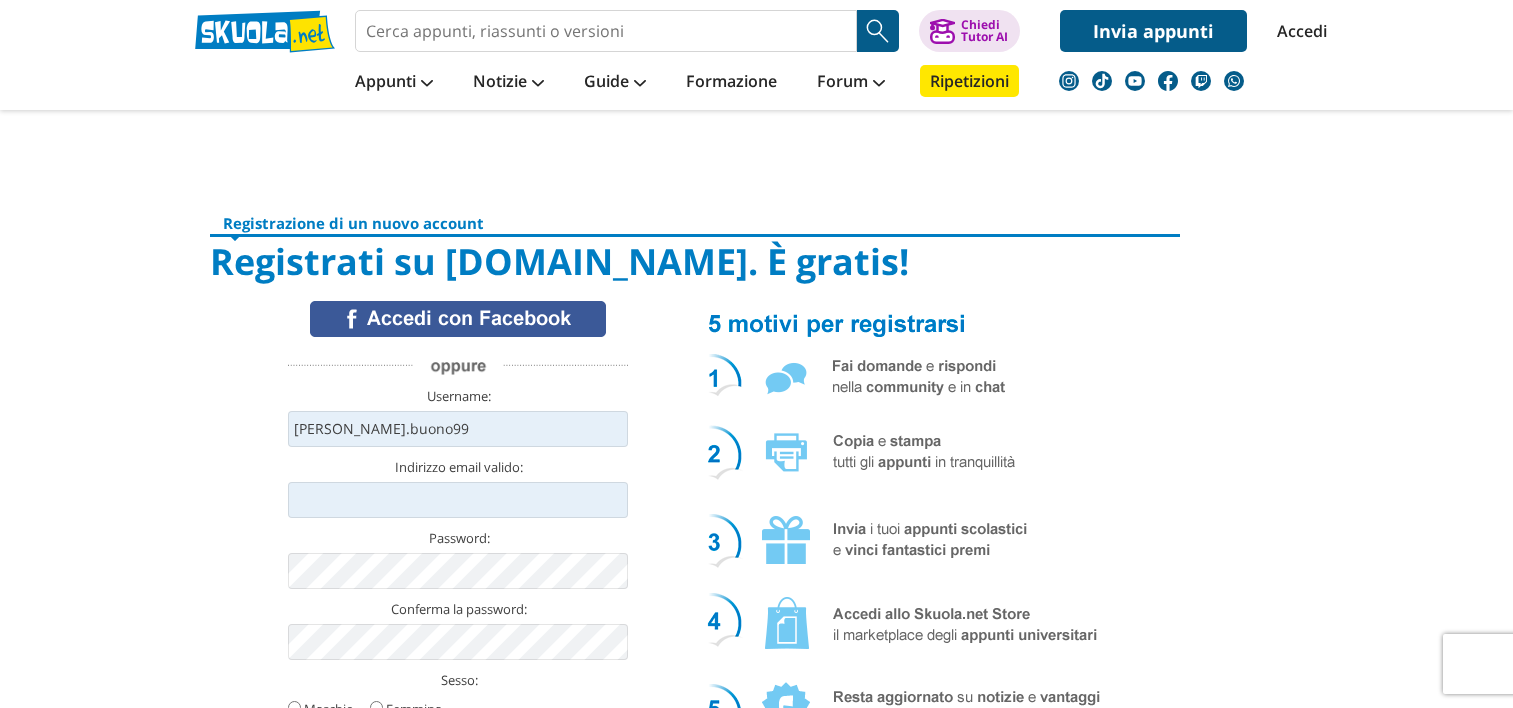 scroll, scrollTop: 0, scrollLeft: 0, axis: both 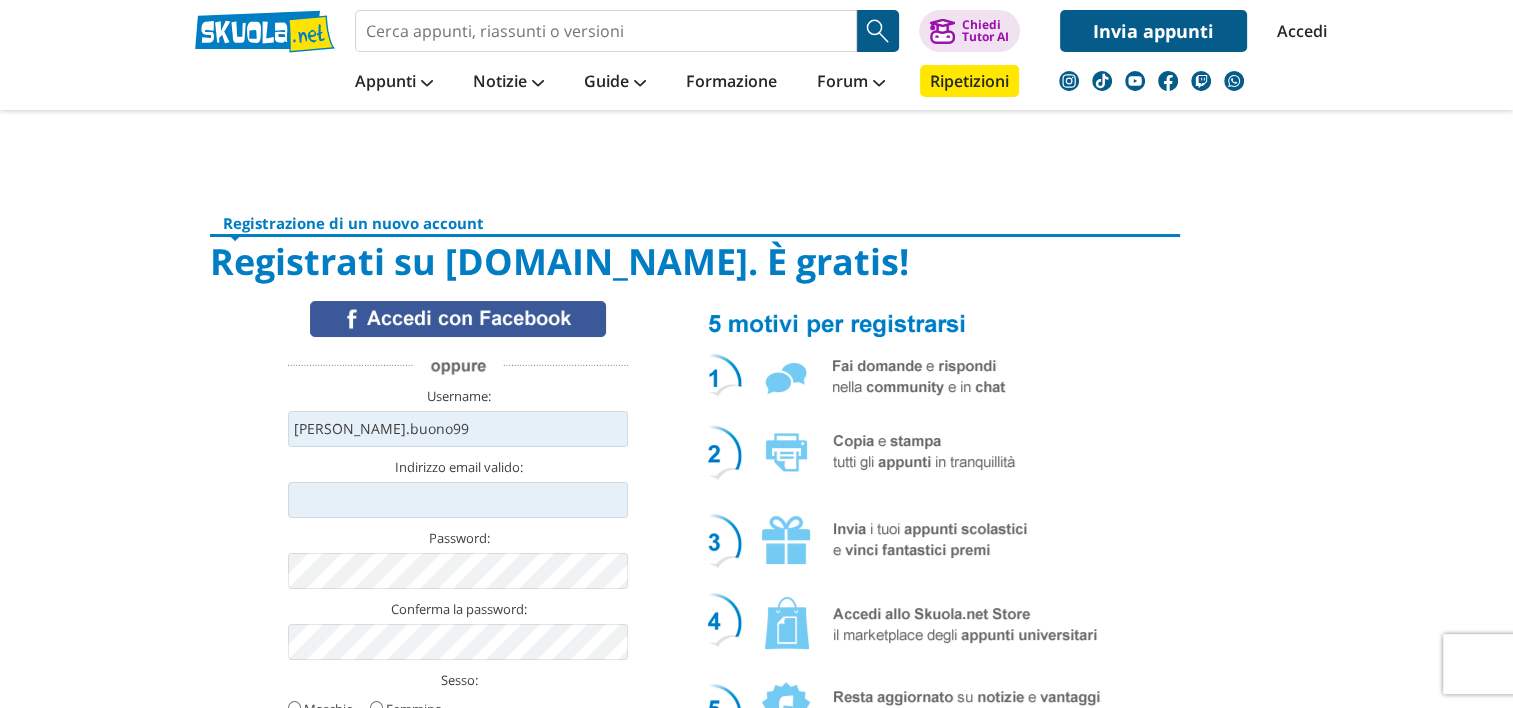click on "Accedi" at bounding box center (1298, 31) 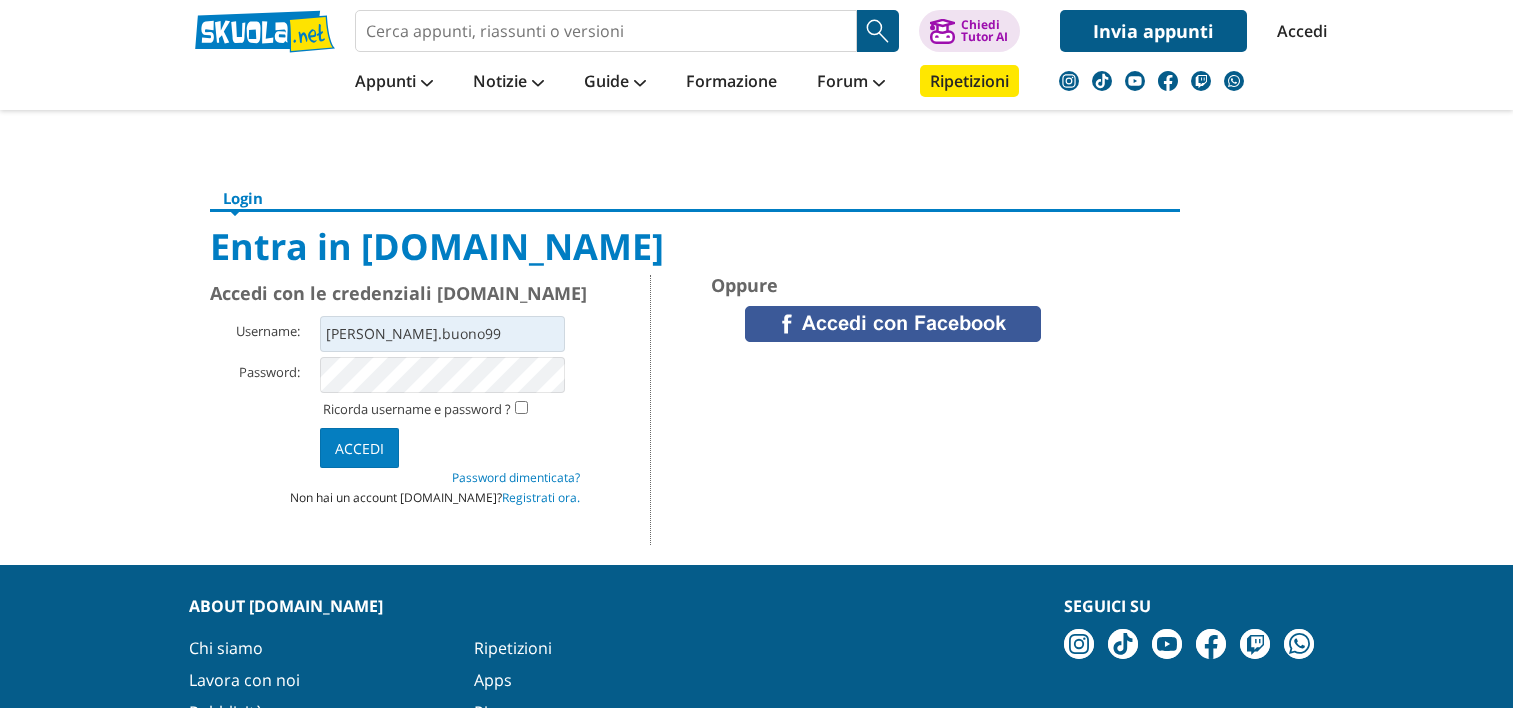 scroll, scrollTop: 0, scrollLeft: 0, axis: both 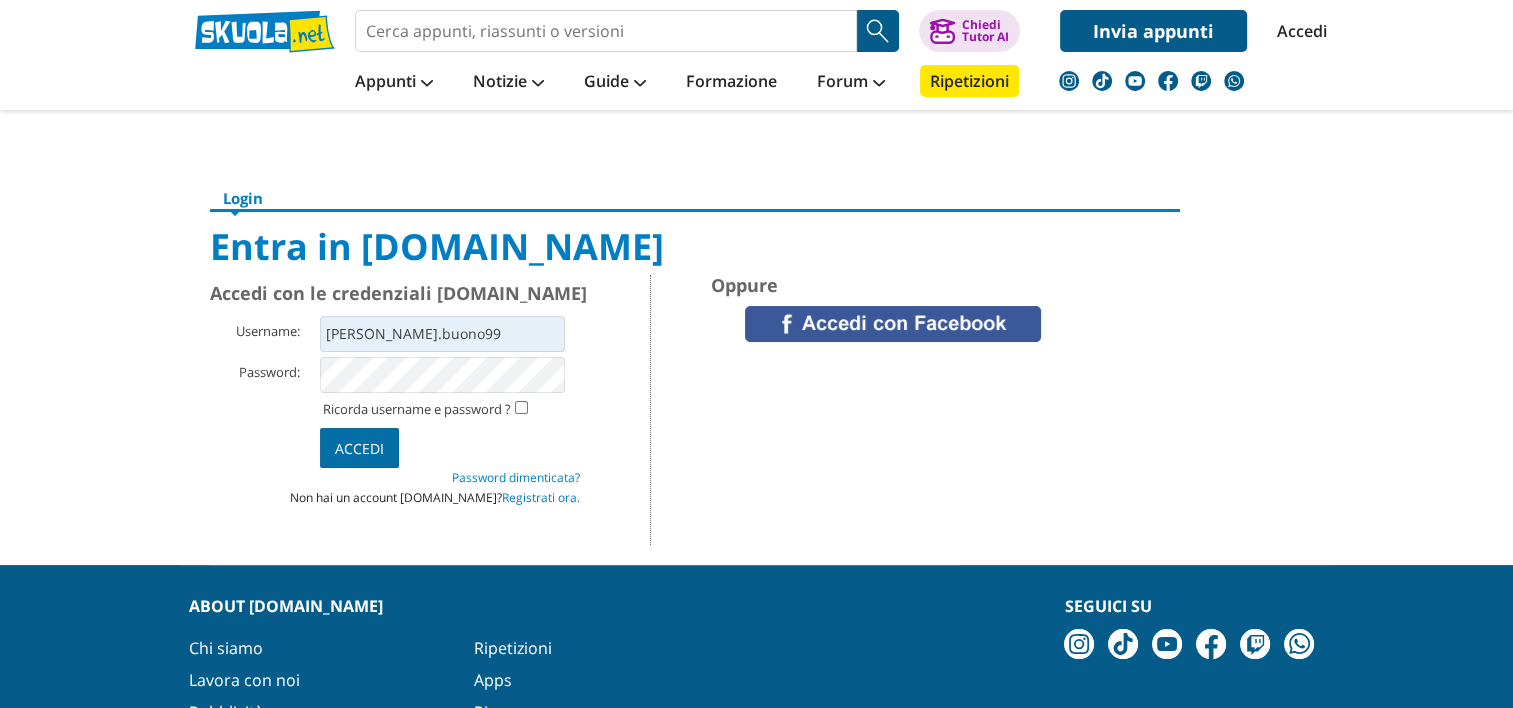 click on "Accedi" at bounding box center (359, 448) 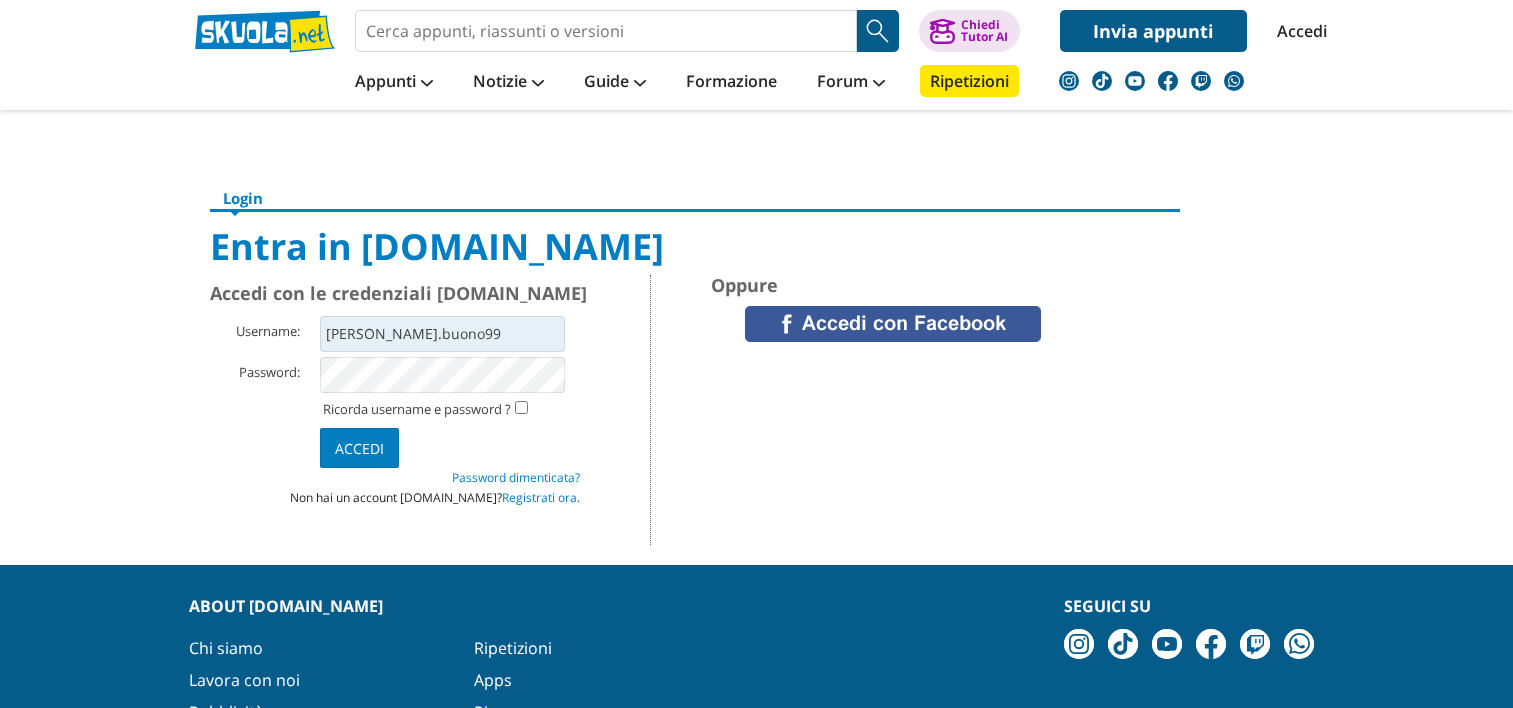 scroll, scrollTop: 0, scrollLeft: 0, axis: both 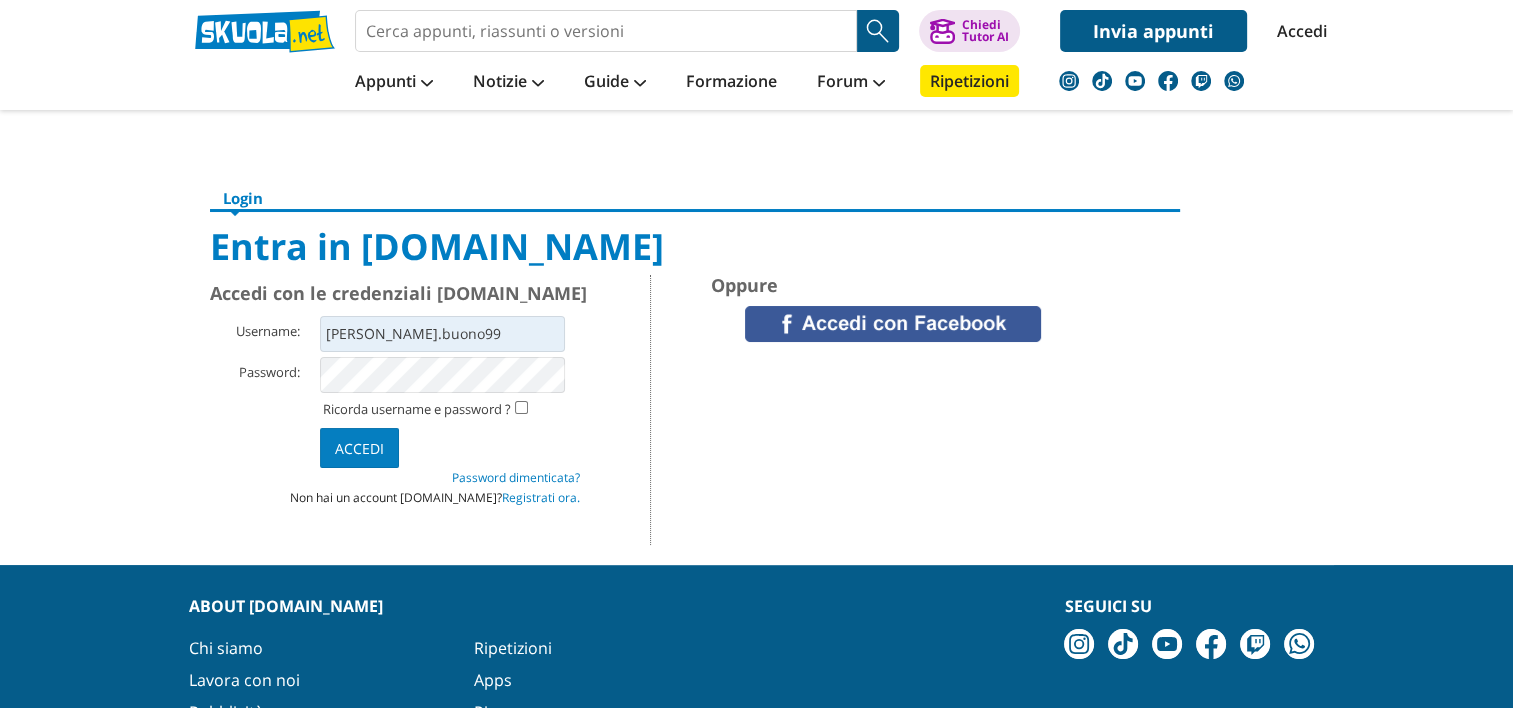 drag, startPoint x: 428, startPoint y: 397, endPoint x: 568, endPoint y: 460, distance: 153.52199 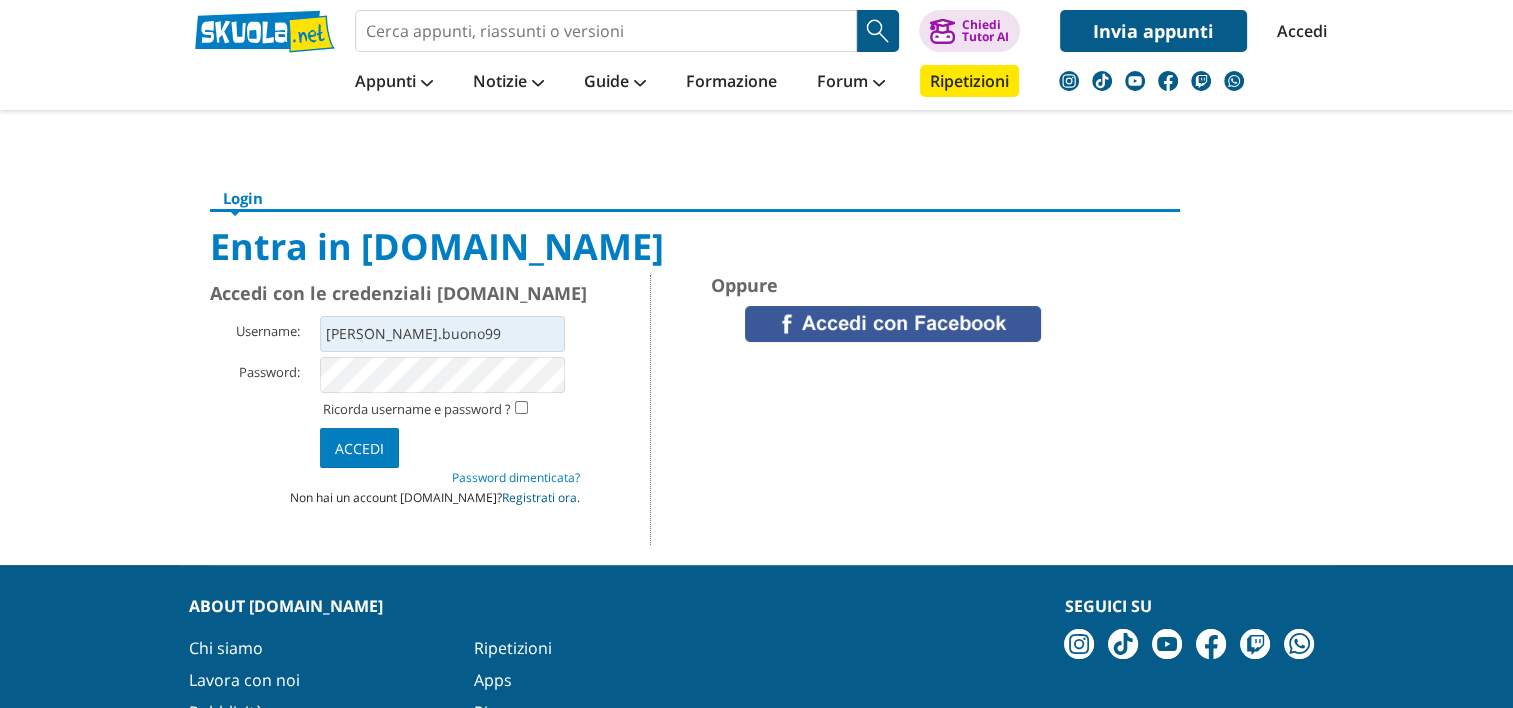 click on "Registrati ora." 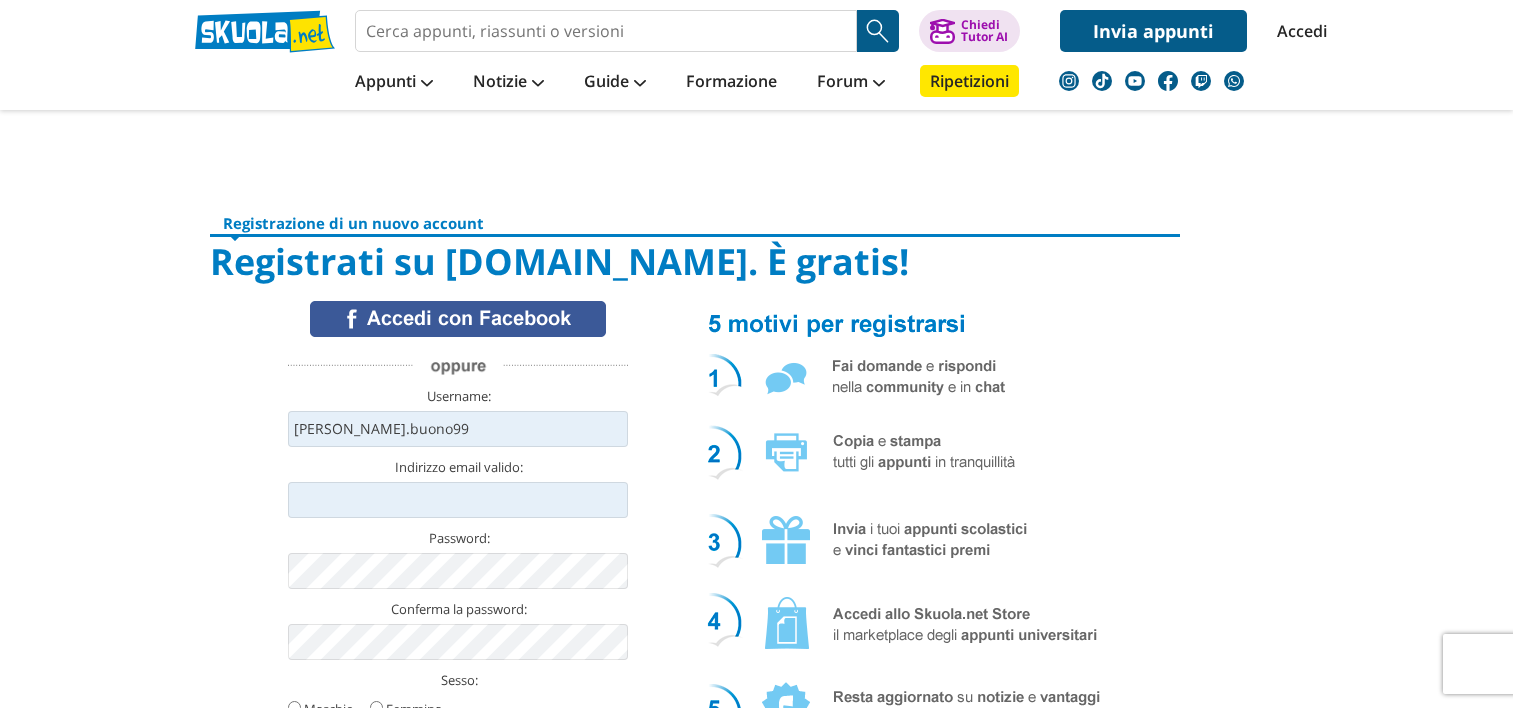 scroll, scrollTop: 0, scrollLeft: 0, axis: both 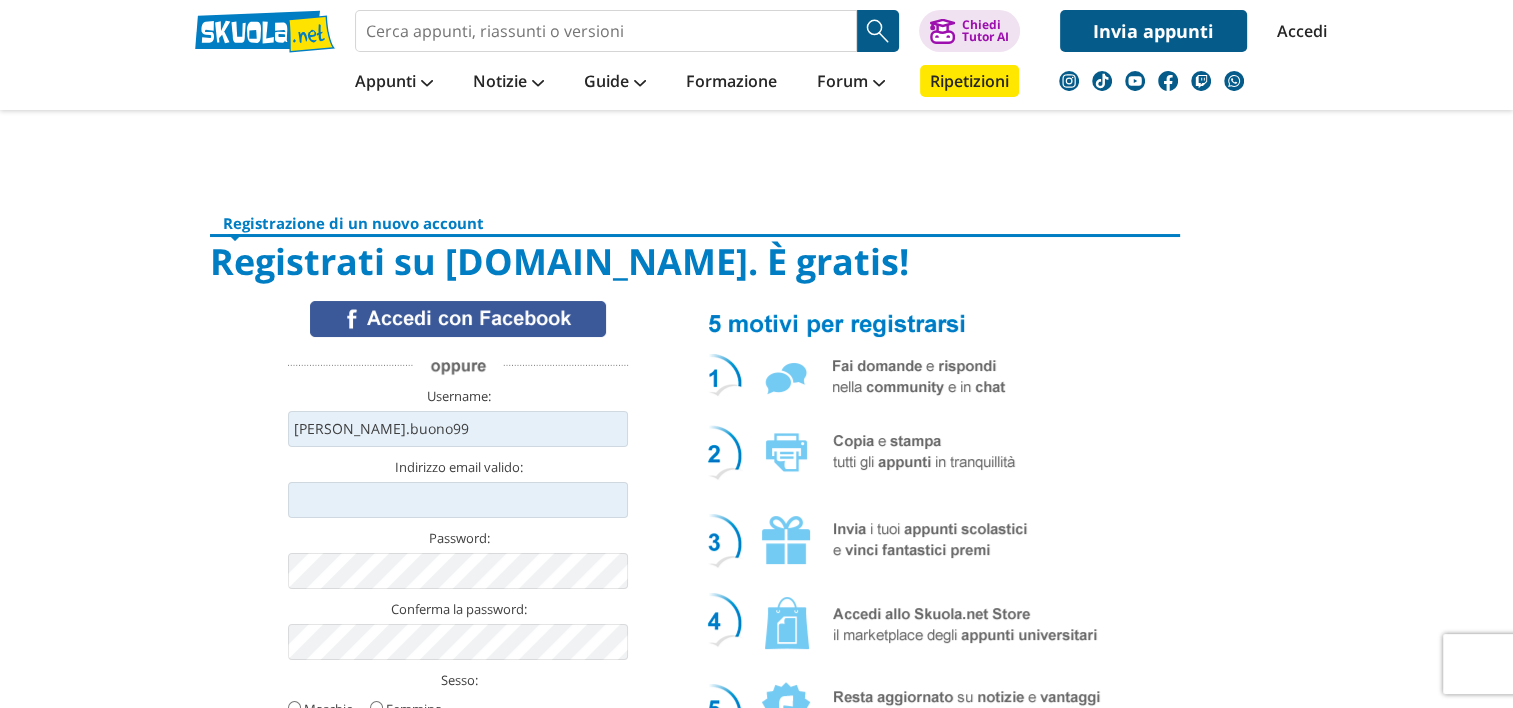 click on "Indirizzo email valido:" at bounding box center [458, 500] 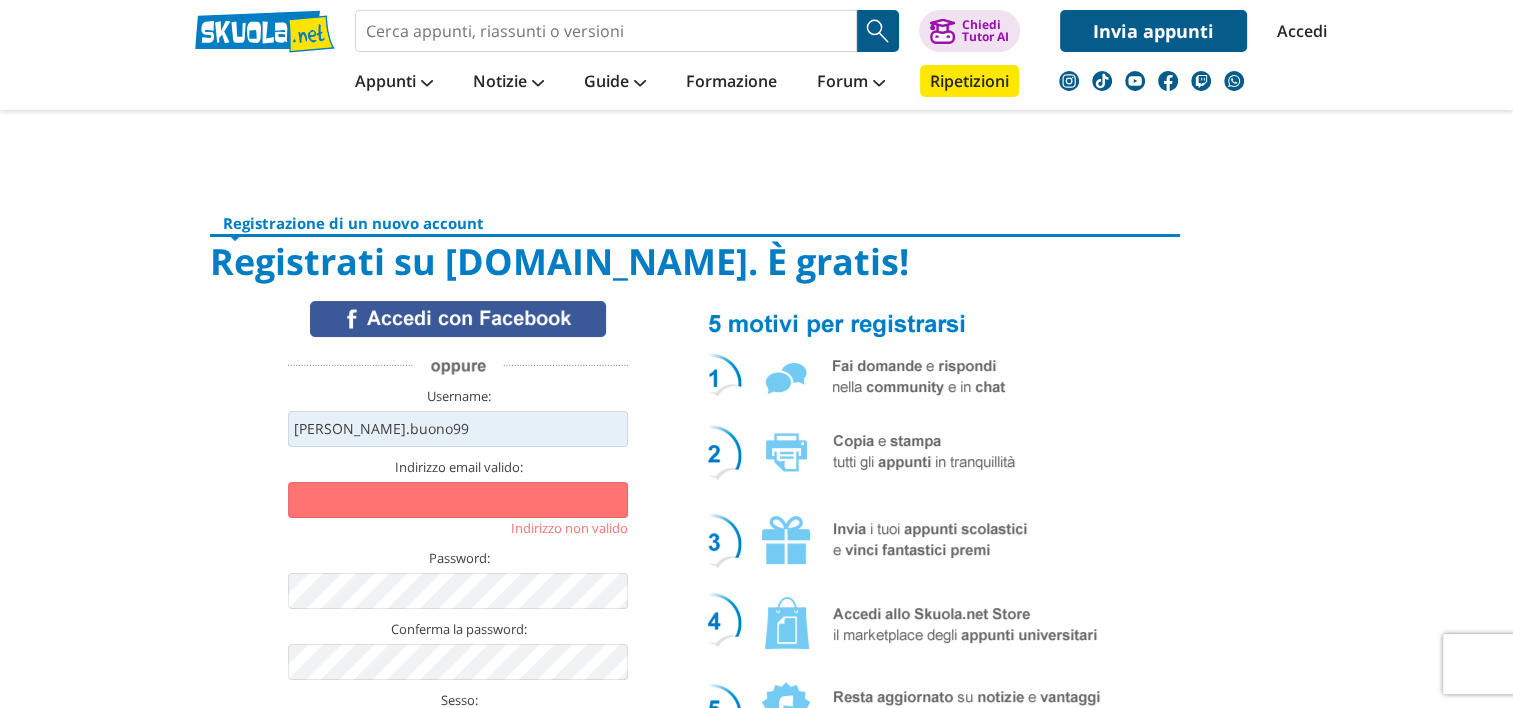 click on "Indirizzo email valido:" at bounding box center (458, 500) 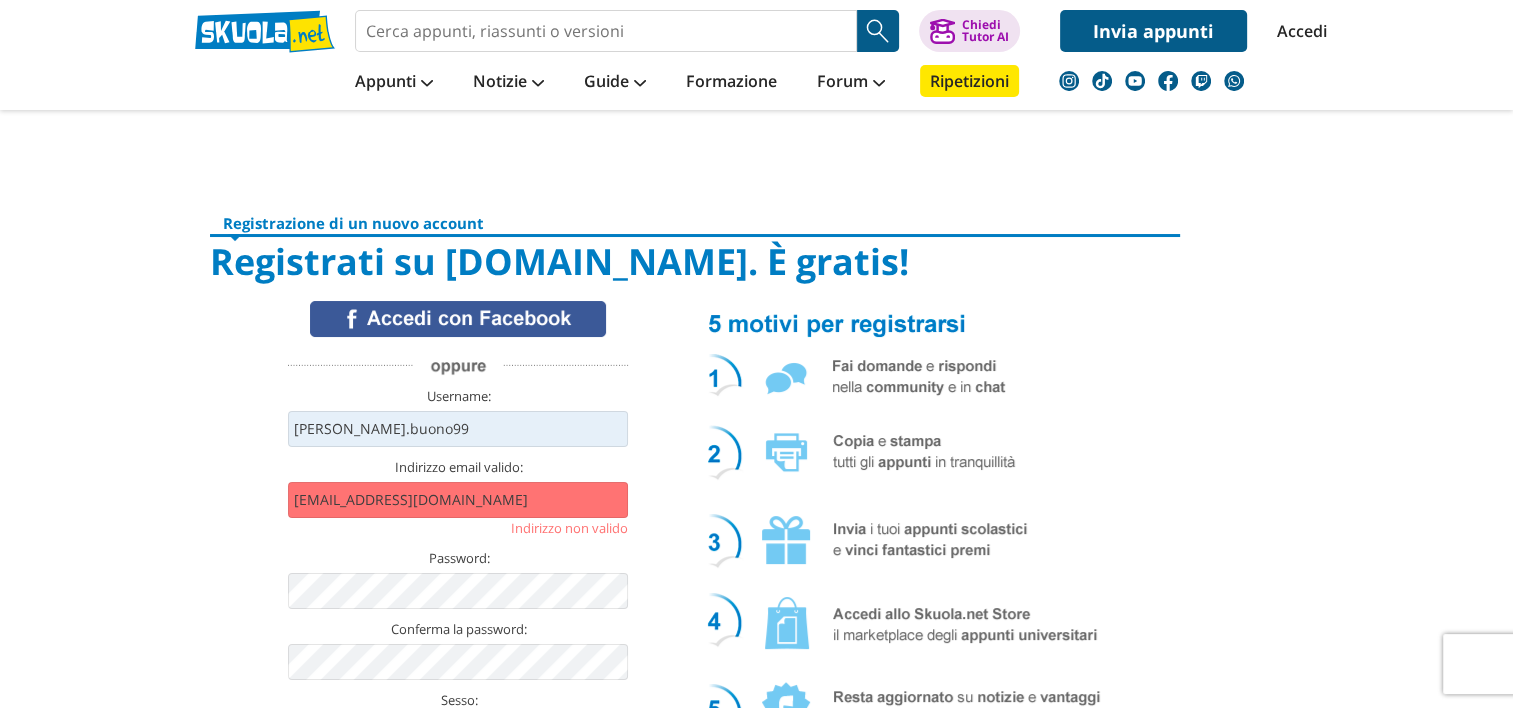 type on "[EMAIL_ADDRESS][DOMAIN_NAME]" 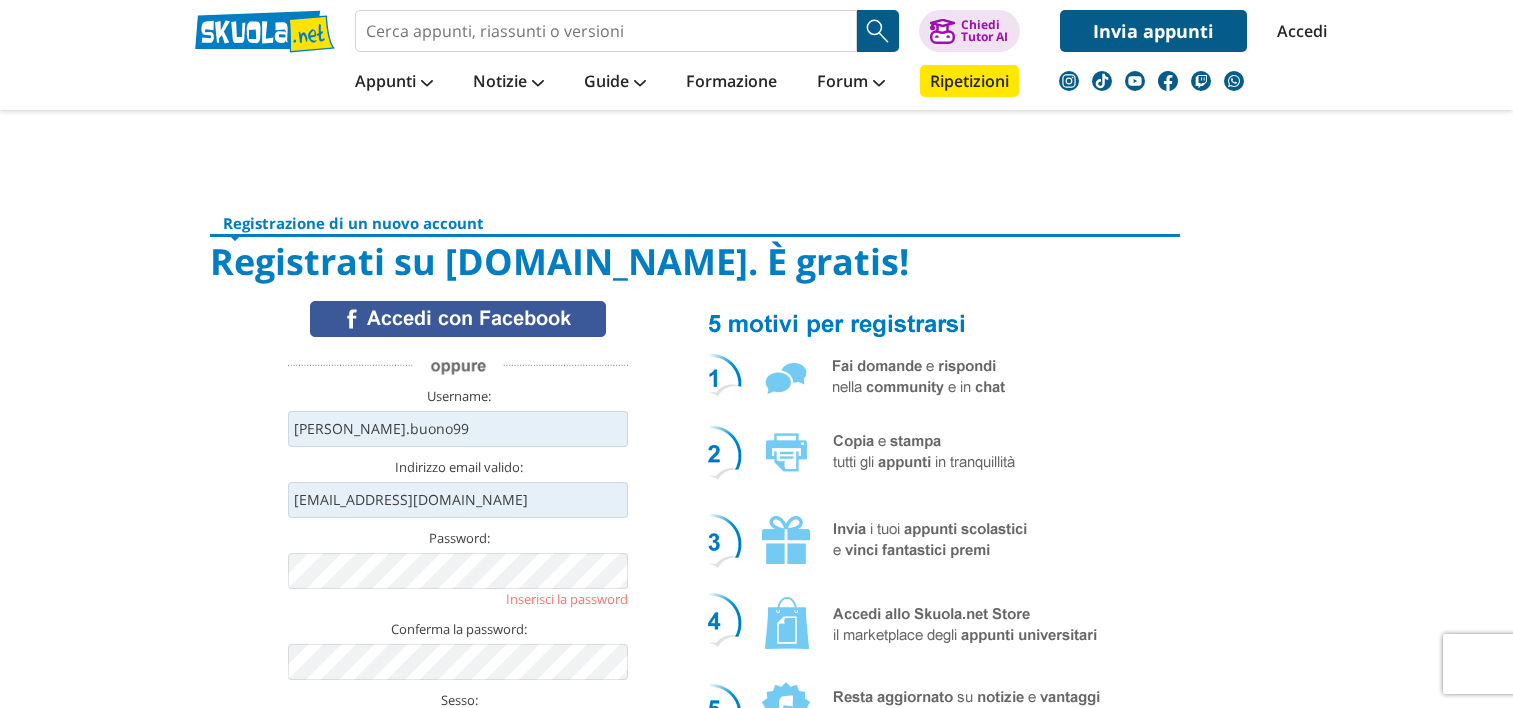 scroll, scrollTop: 0, scrollLeft: 0, axis: both 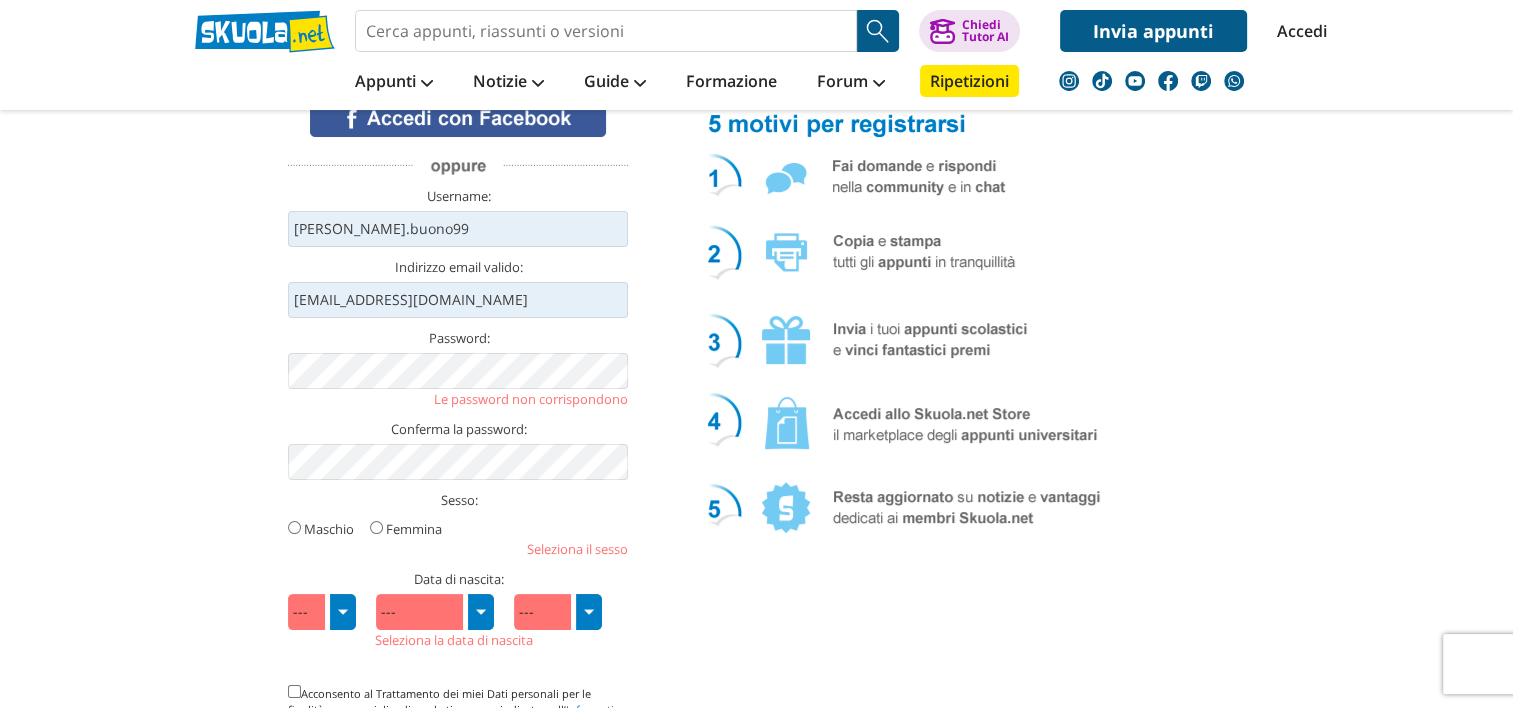 click on "Femmina" at bounding box center [376, 527] 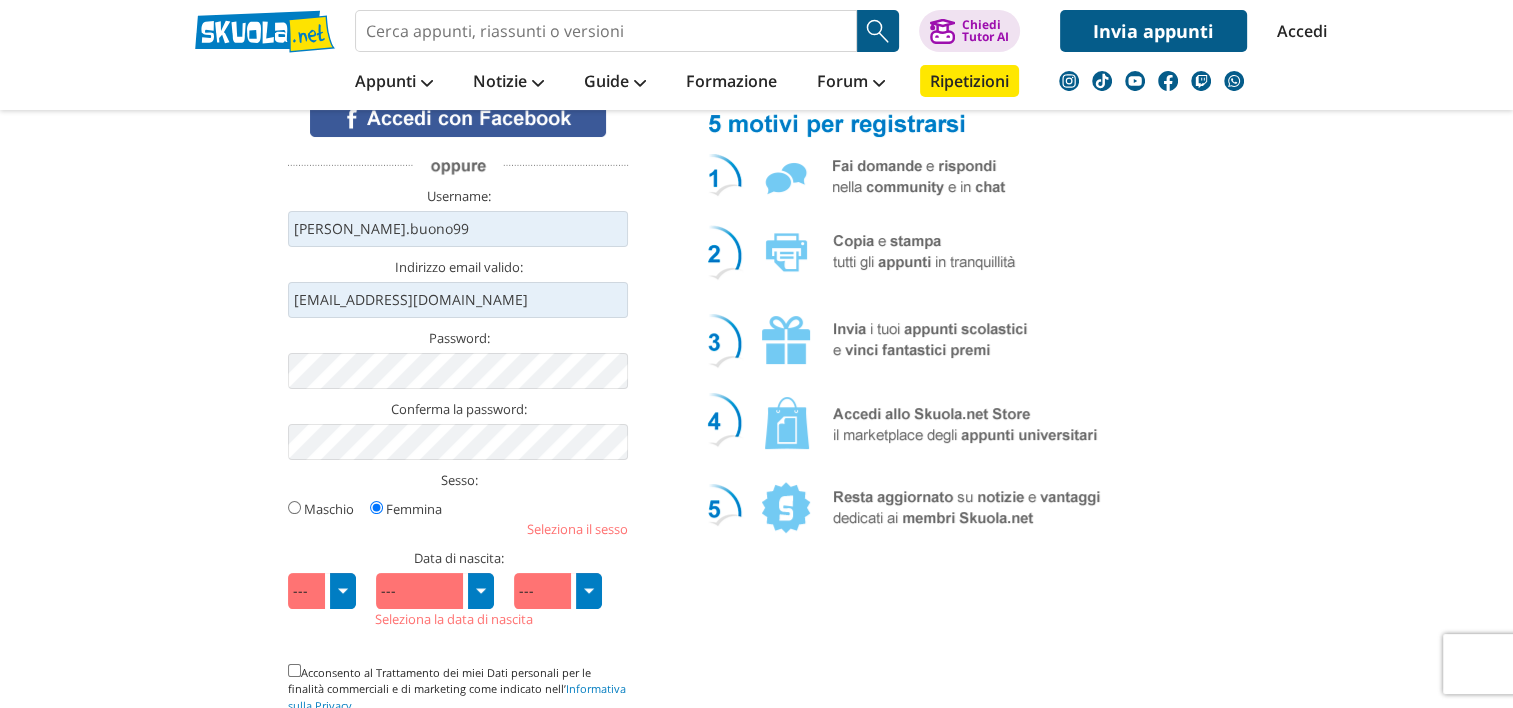 drag, startPoint x: 336, startPoint y: 596, endPoint x: 340, endPoint y: 614, distance: 18.439089 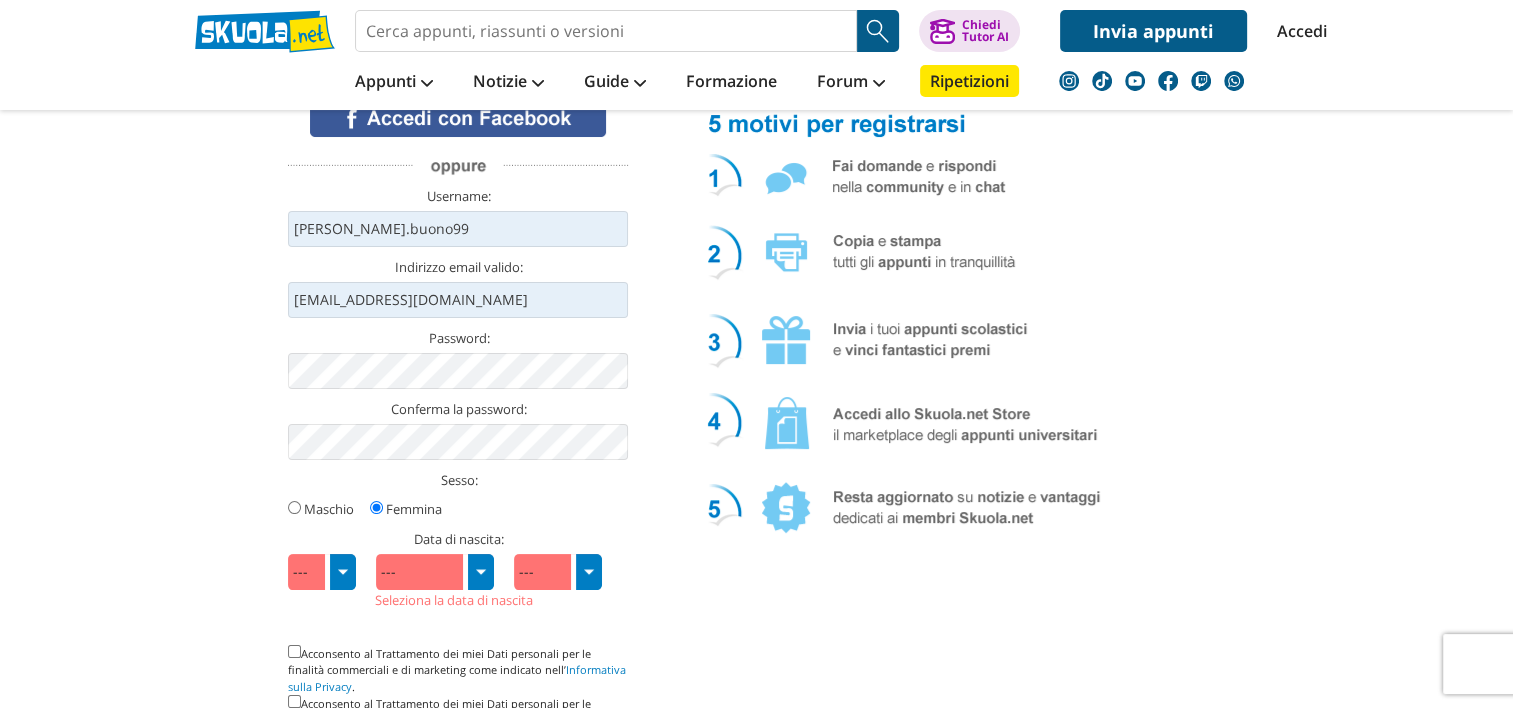 select on "19" 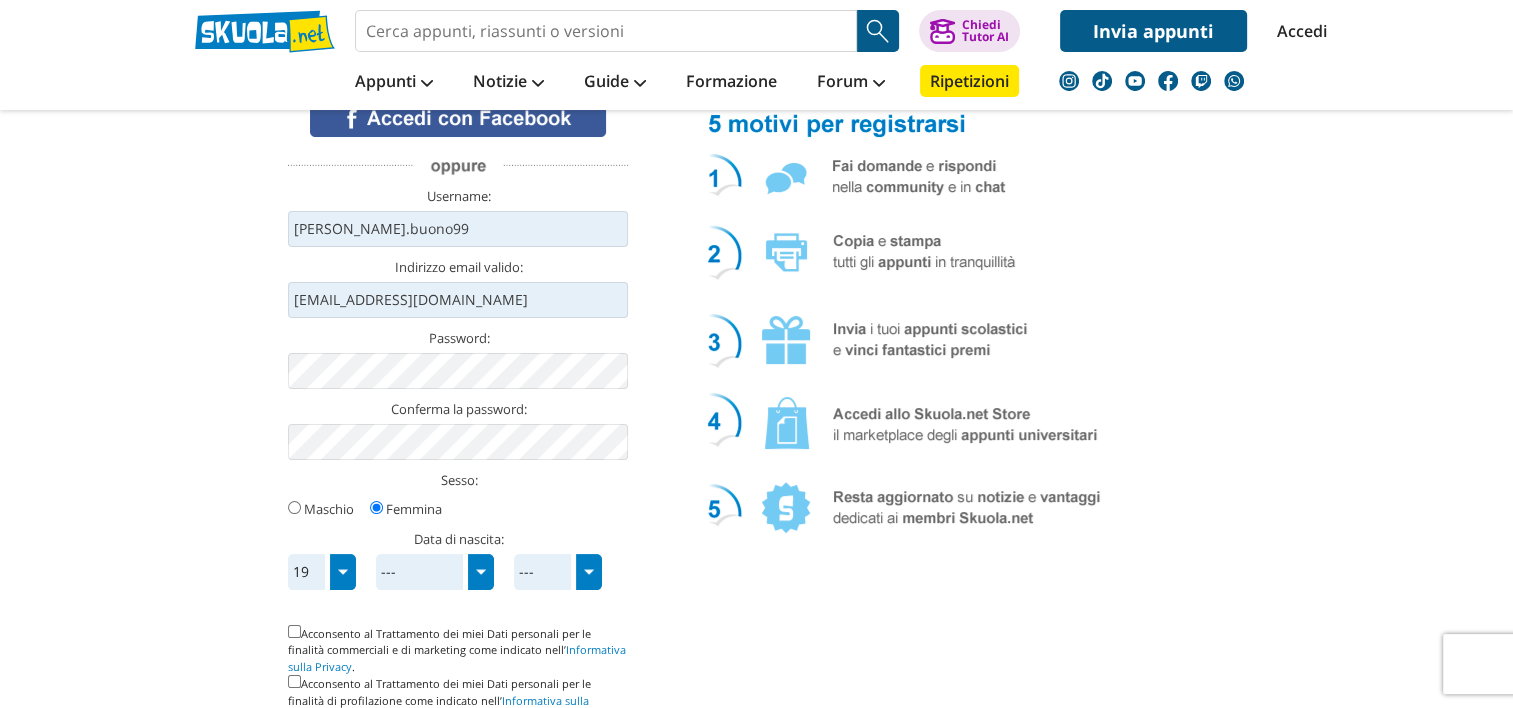 click on "--- gennaio febbraio marzo aprile maggio giugno luglio agosto settembre ottobre novembre dicembre" at bounding box center [441, 572] 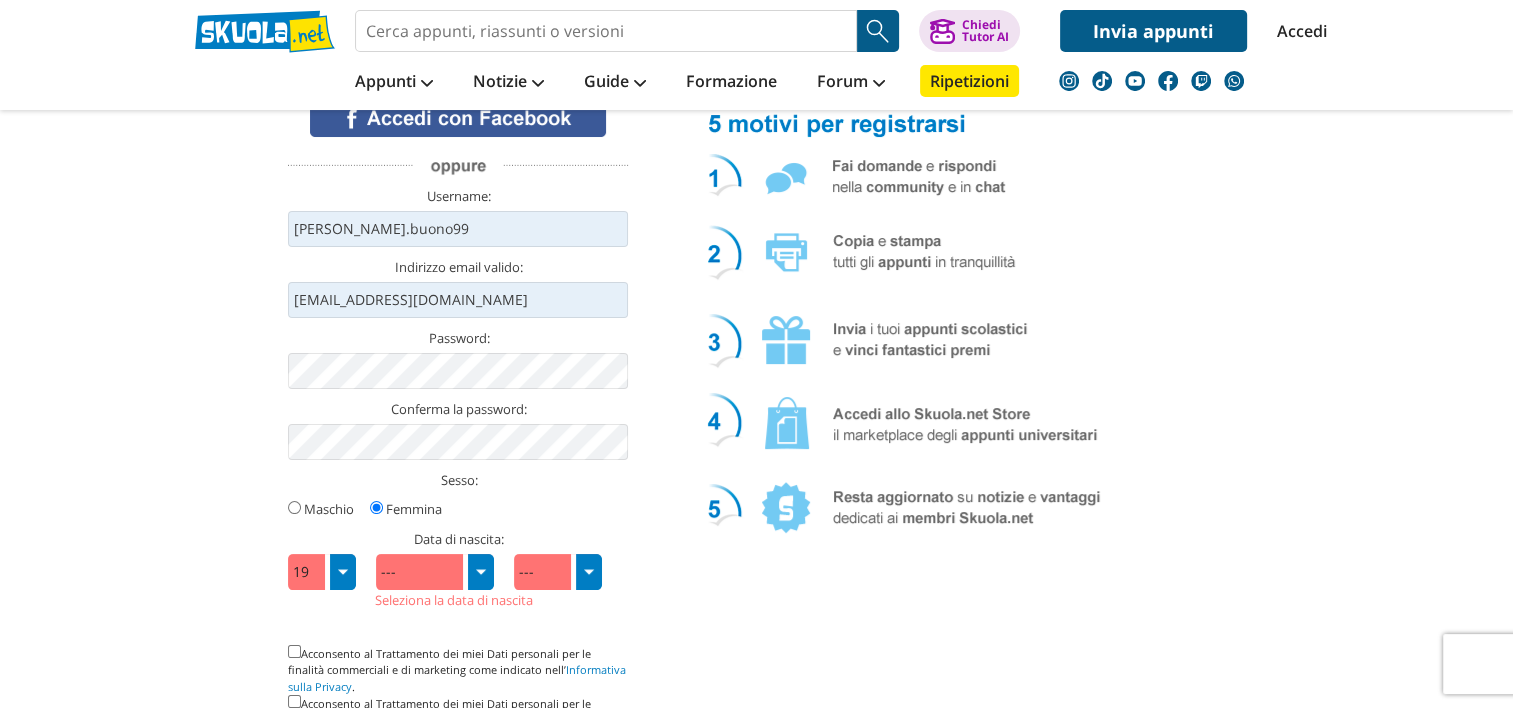 select on "11" 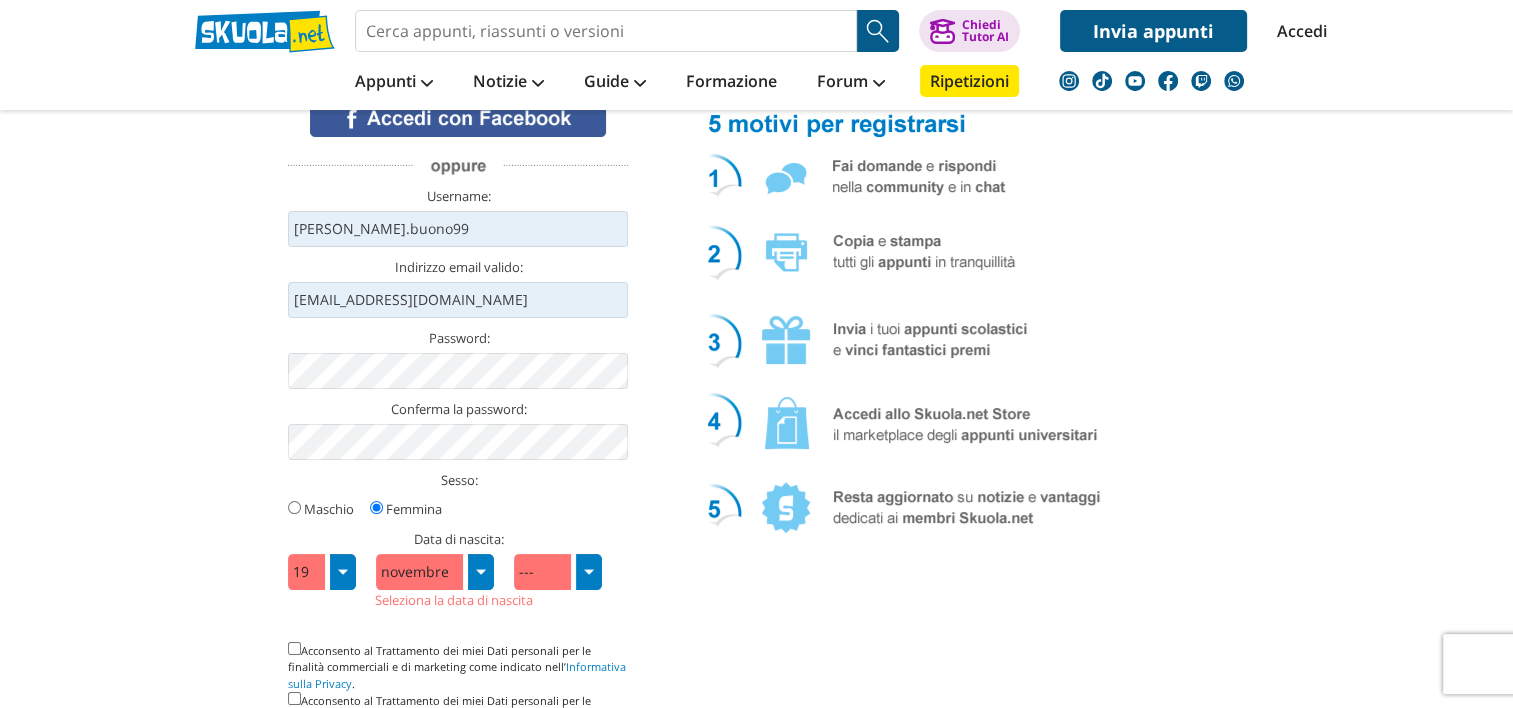 click on "--- 2011 2010 2009 2008 2007 2006 2005 2004 2003 2002 2001 2000 1999 1998 1997 1996 1995 1994 1993 1992 1991 1990 1989 1988 1987 1986 1985 1984 1983 1982 1981 1980 1979 1978 1977 1976 1975 1974 1973 1972 1971 1970 1969 1968 1967 1966 1965 1964 1963 1962 1961 1960 1959 1958 1957 1956 1955 1954 1953 1952 1951 1950 1949 1948 1947 1946 1945 1944 1943 1942 1941 1940 1939 1938 1937 1936 1935 1934 1933 1932 1931 1930 1929 1928 1927 1926 1925 1924 1923 1922 1921 1920 1919 1918 1917 1916 1915 1914 1913 1912 1911 1910 1909 1908 1907 1906 1905 1904 1903 1902" at bounding box center (564, 572) 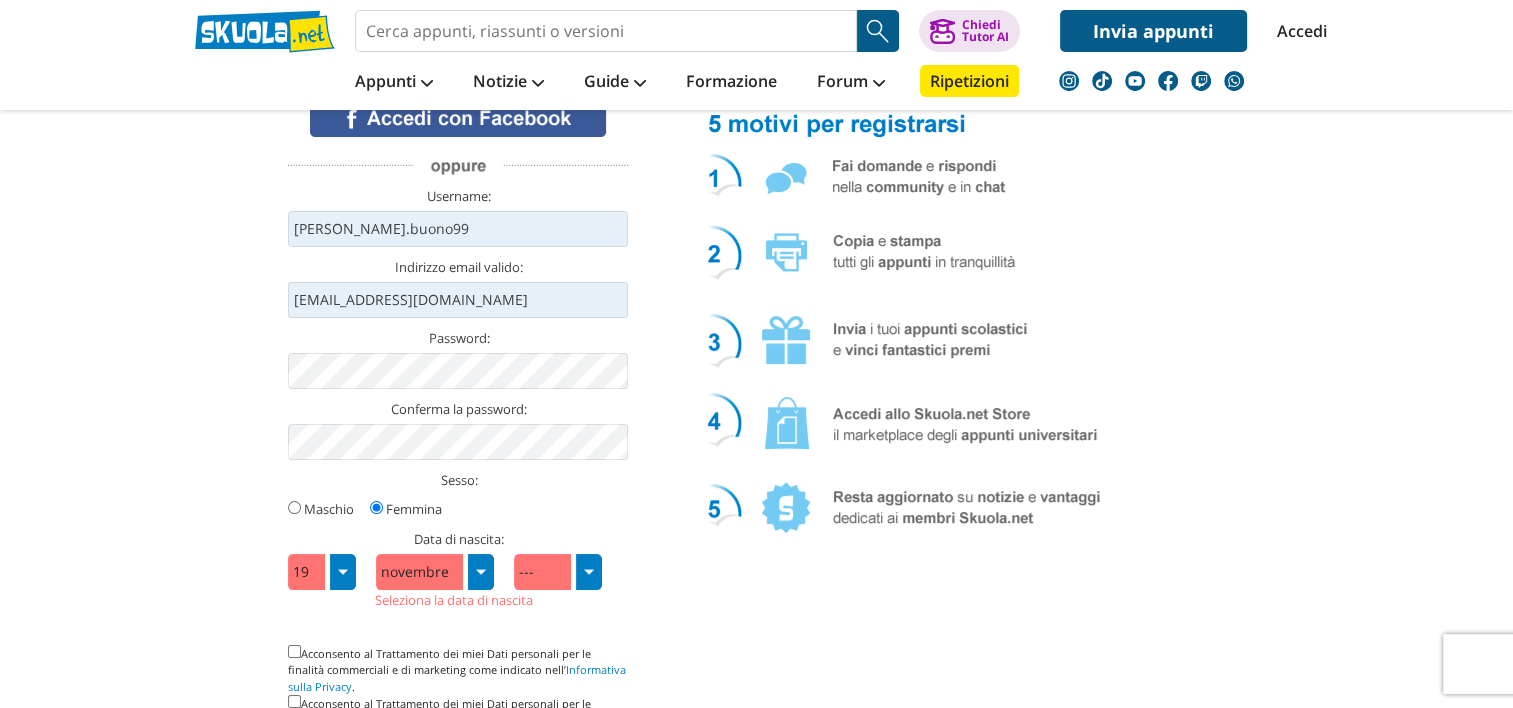 select on "2002" 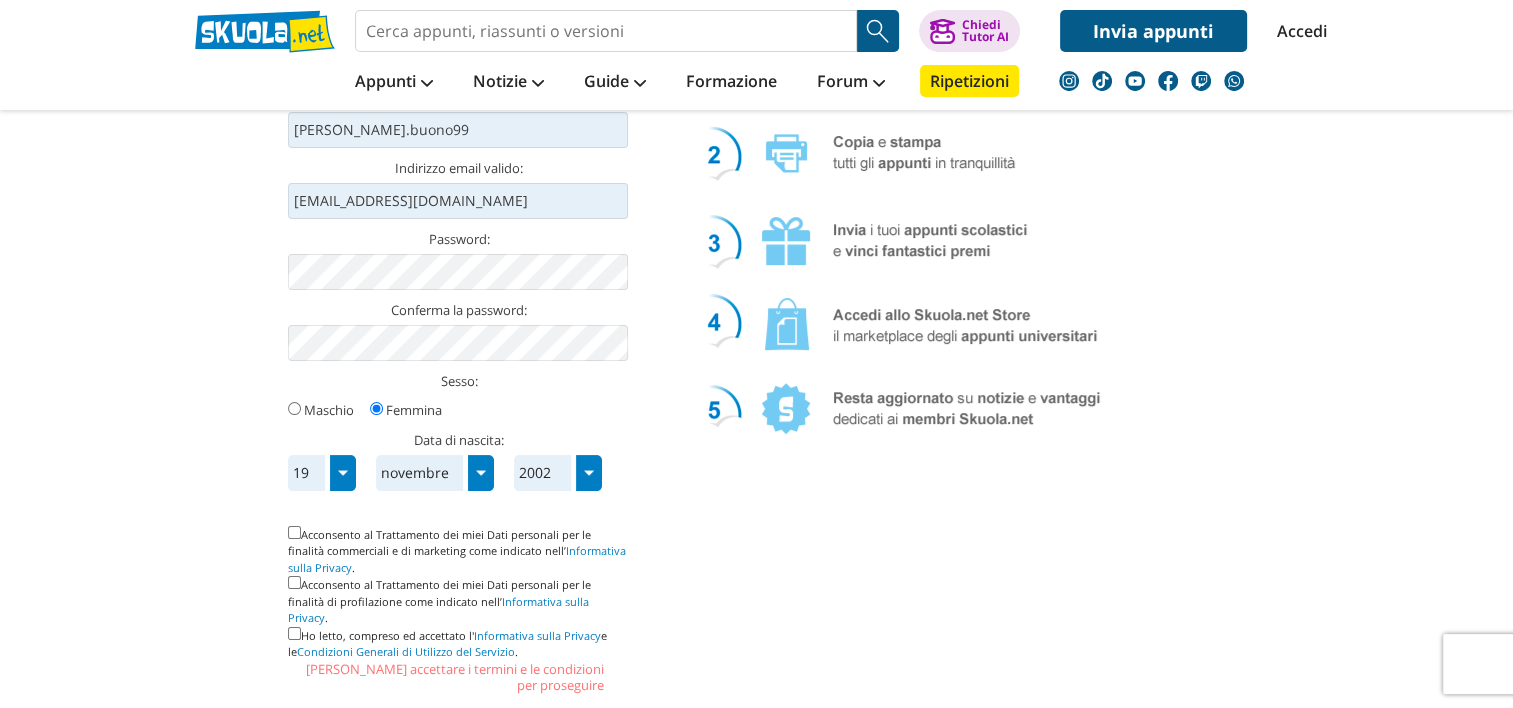 scroll, scrollTop: 300, scrollLeft: 0, axis: vertical 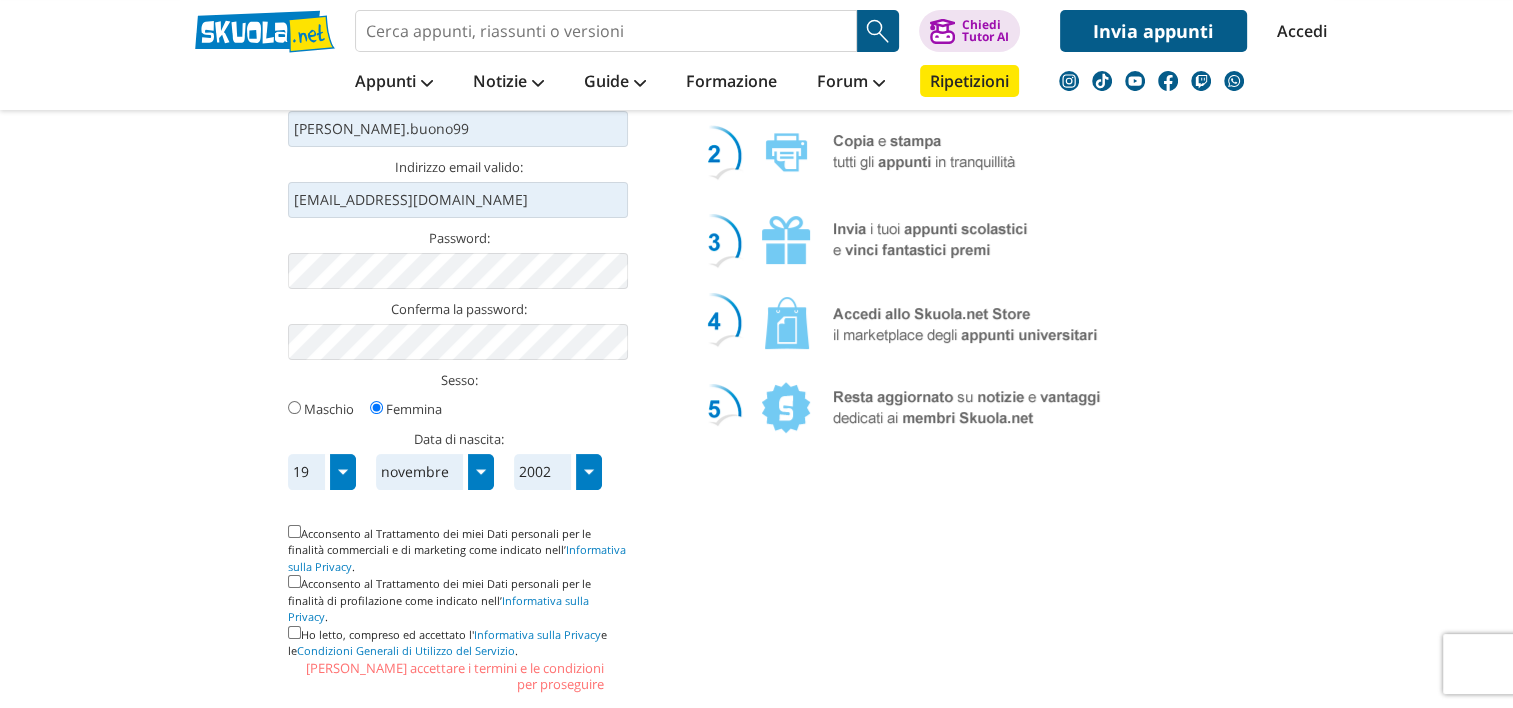 click at bounding box center [294, 531] 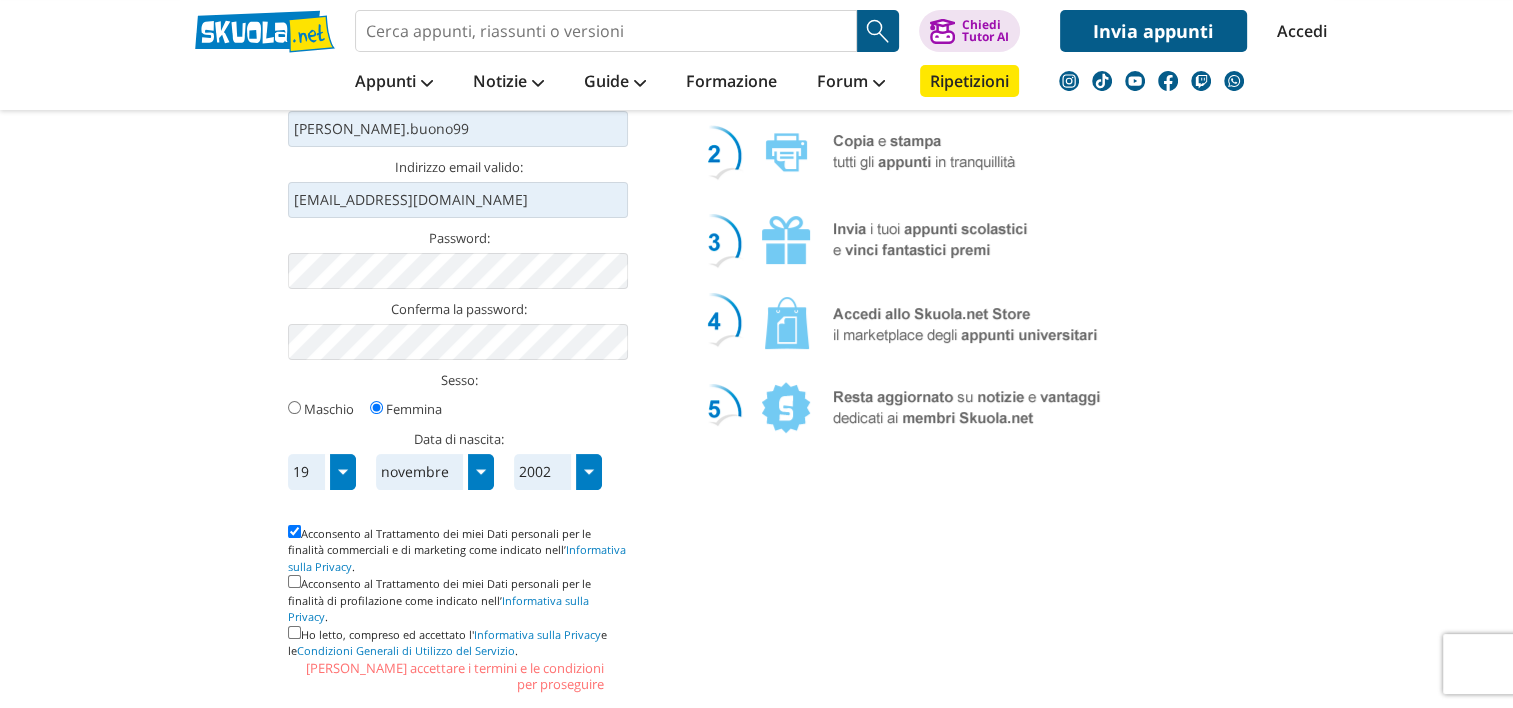 click at bounding box center [294, 581] 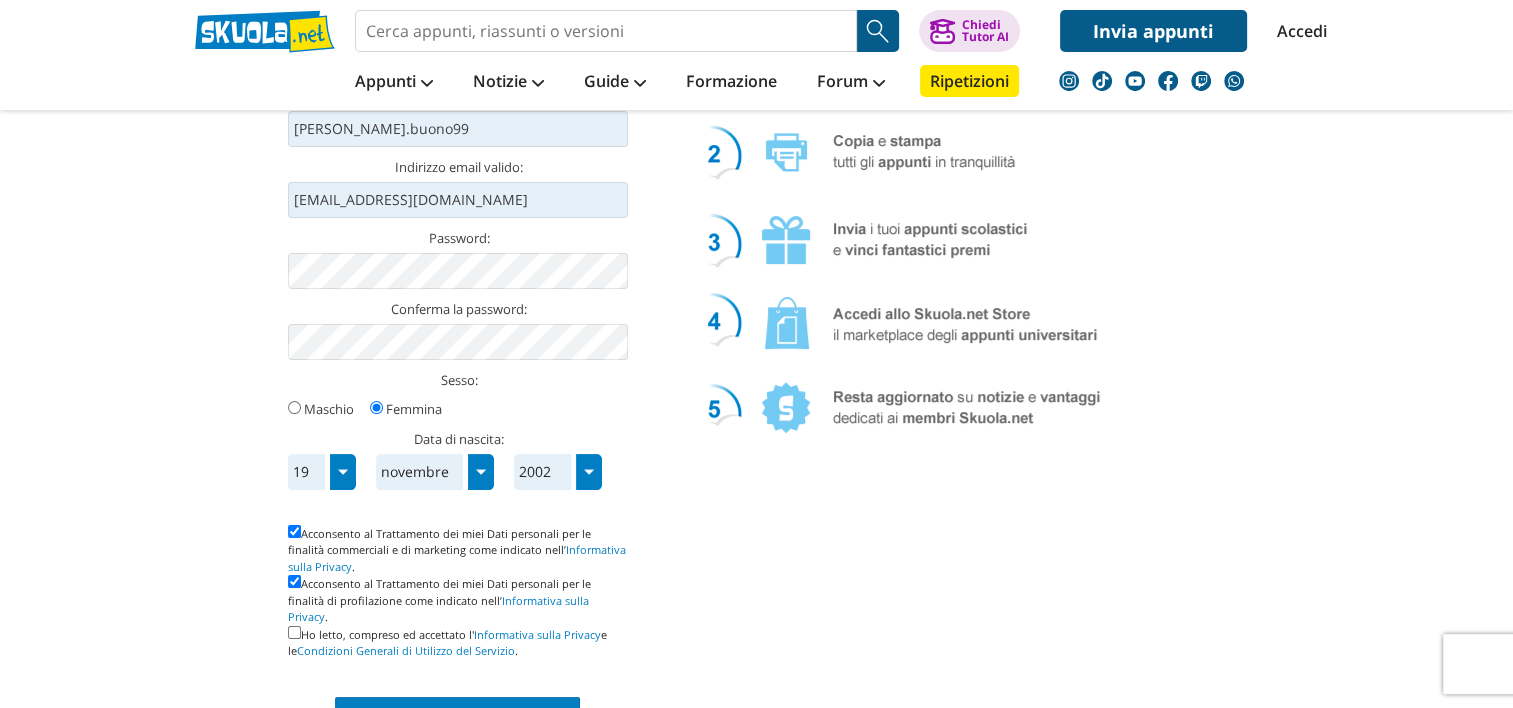 click at bounding box center [294, 632] 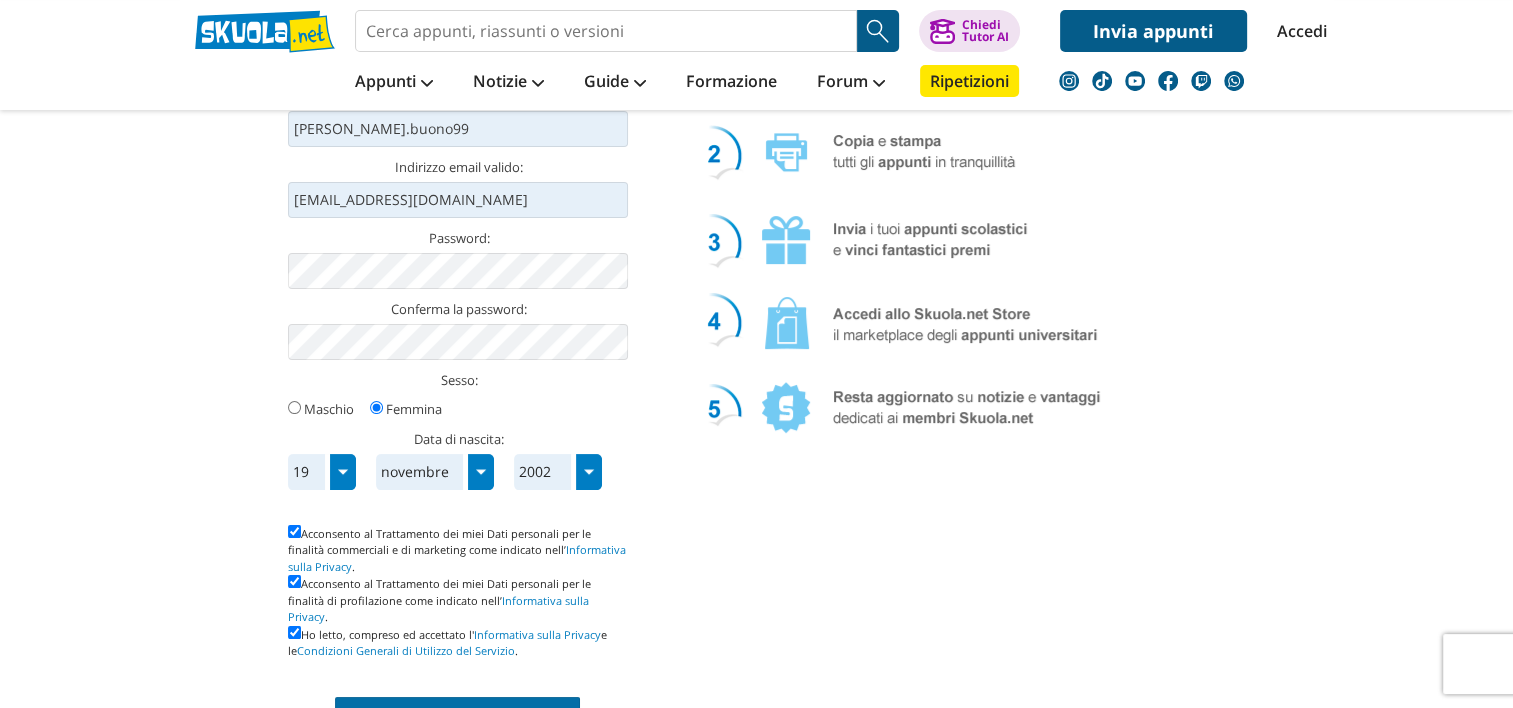 click on "Invia" at bounding box center [457, 717] 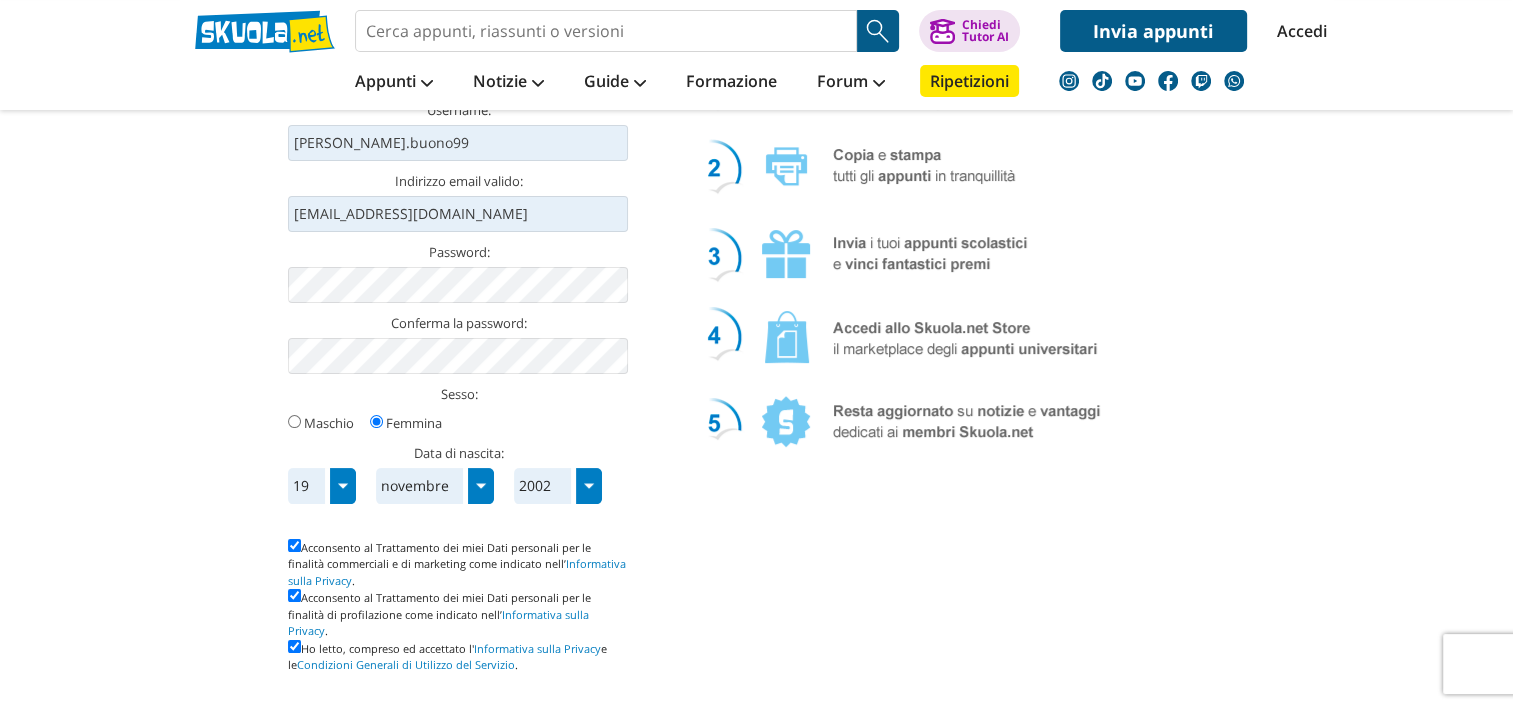 scroll, scrollTop: 400, scrollLeft: 0, axis: vertical 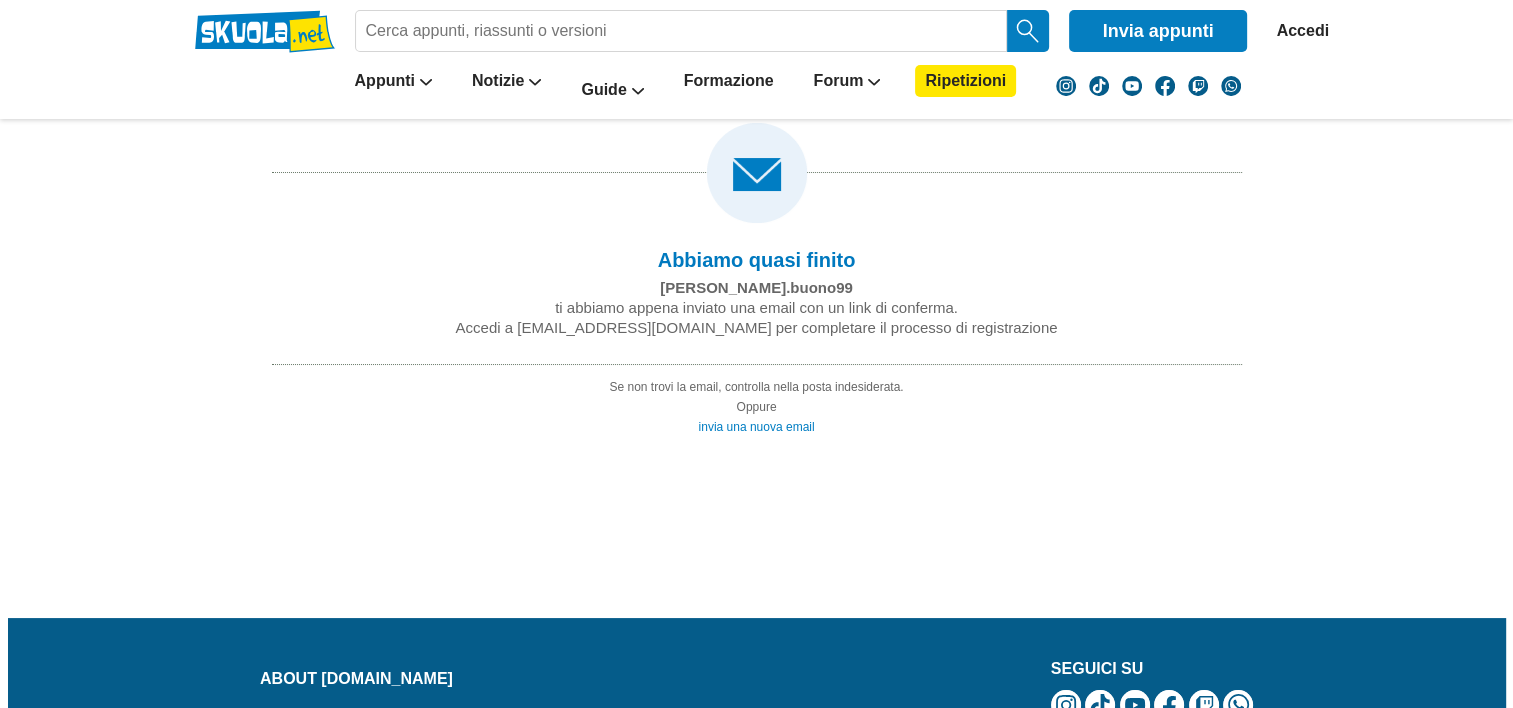 click on "Accedi" at bounding box center [1298, 31] 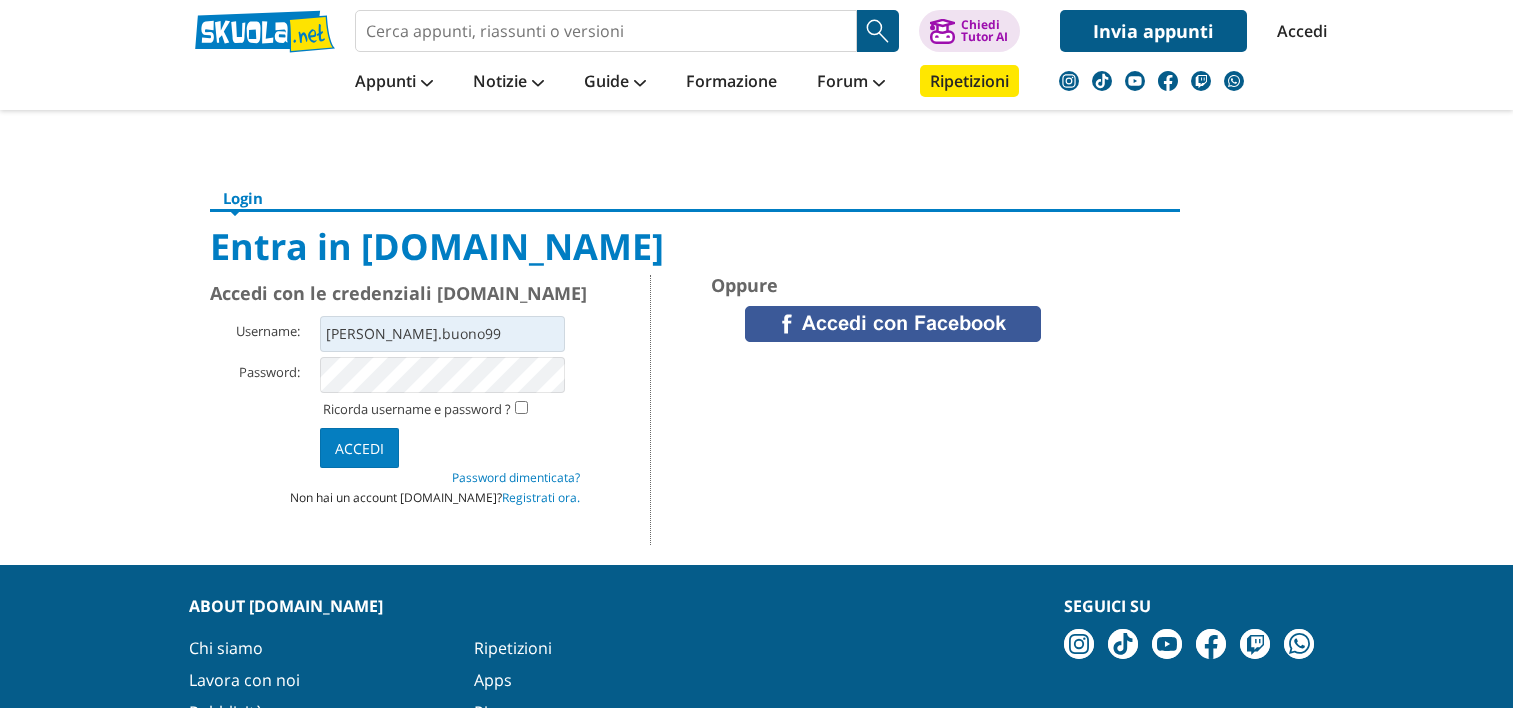 scroll, scrollTop: 0, scrollLeft: 0, axis: both 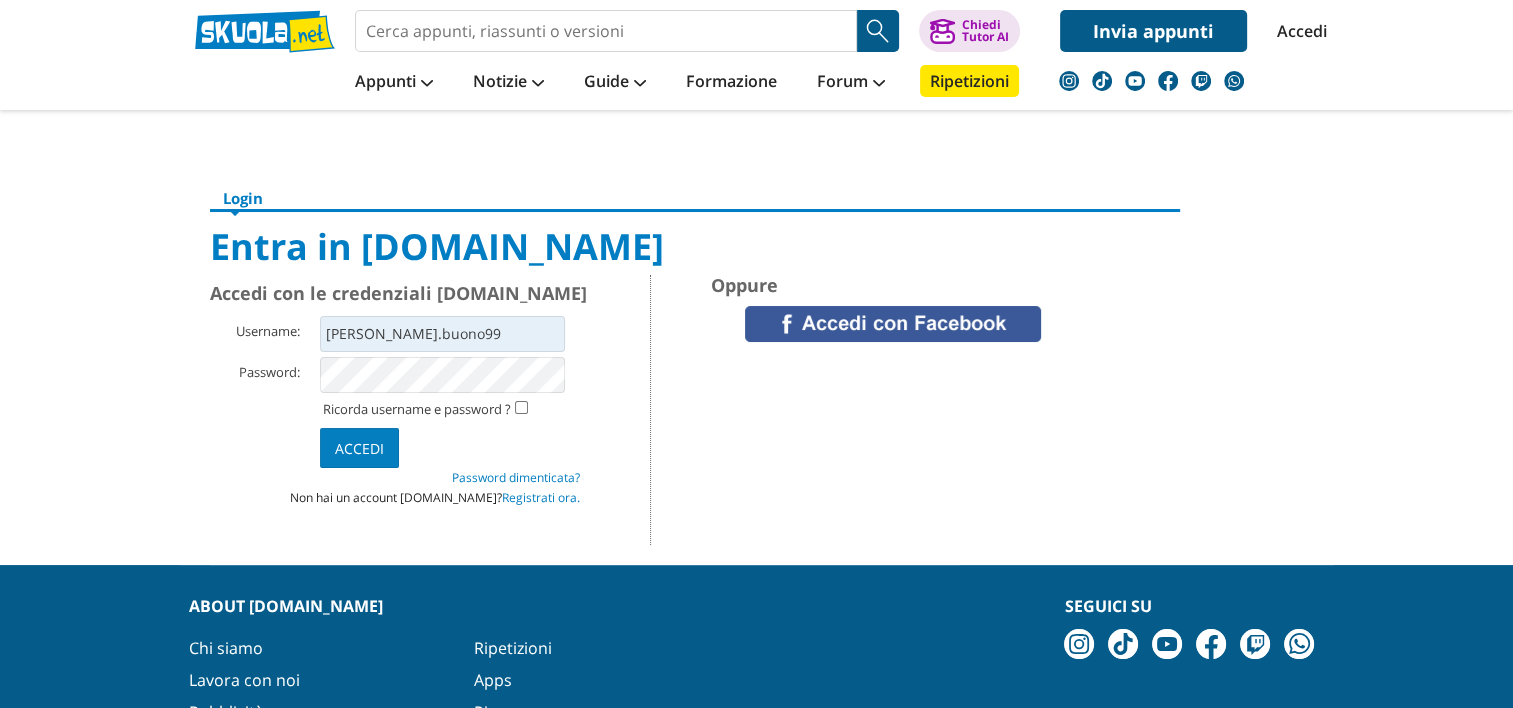 click on "Username:
antonio.buono99
Password:
Ricorda username e password ?
Accedi
Password dimenticata?
Non hai un account Skuola.net?
Registrati ora." at bounding box center (465, 409) 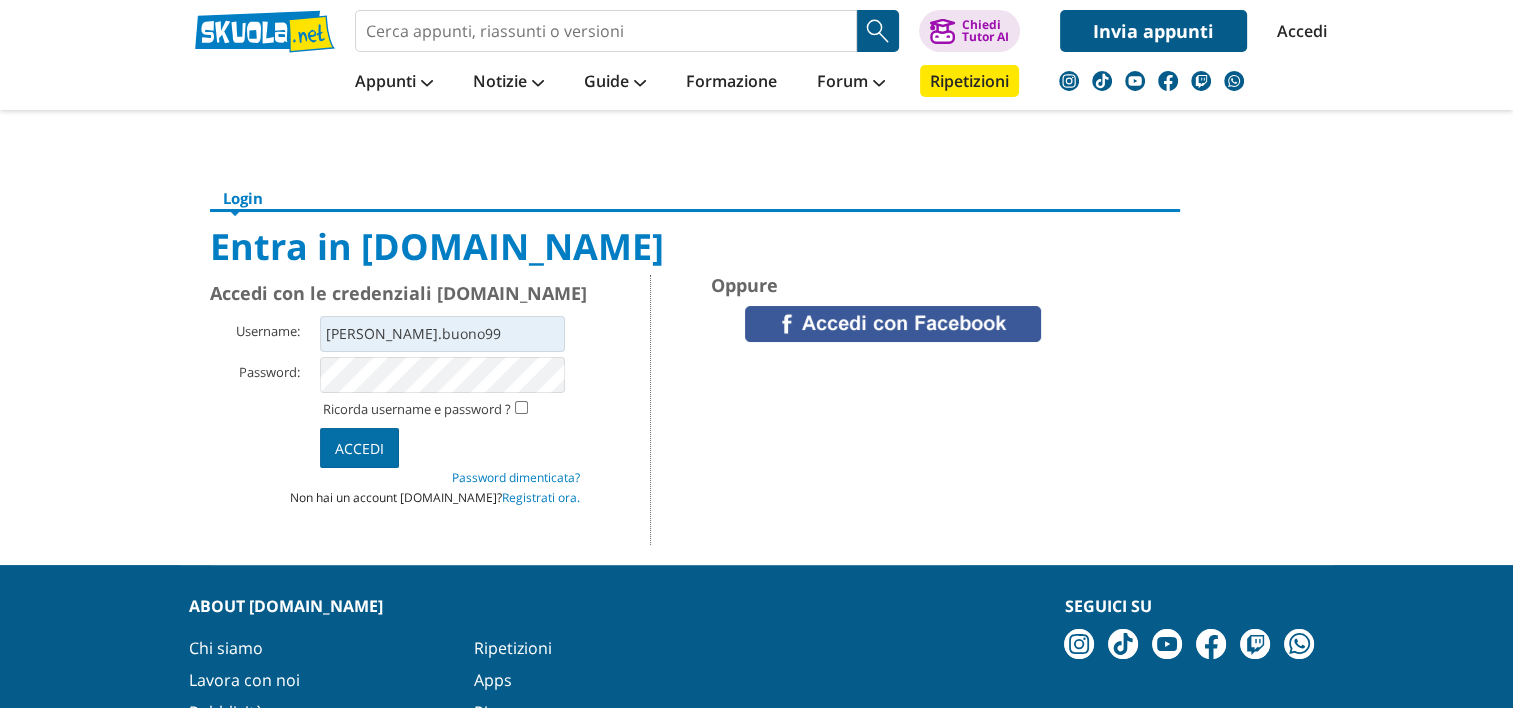 click on "Accedi" at bounding box center [359, 448] 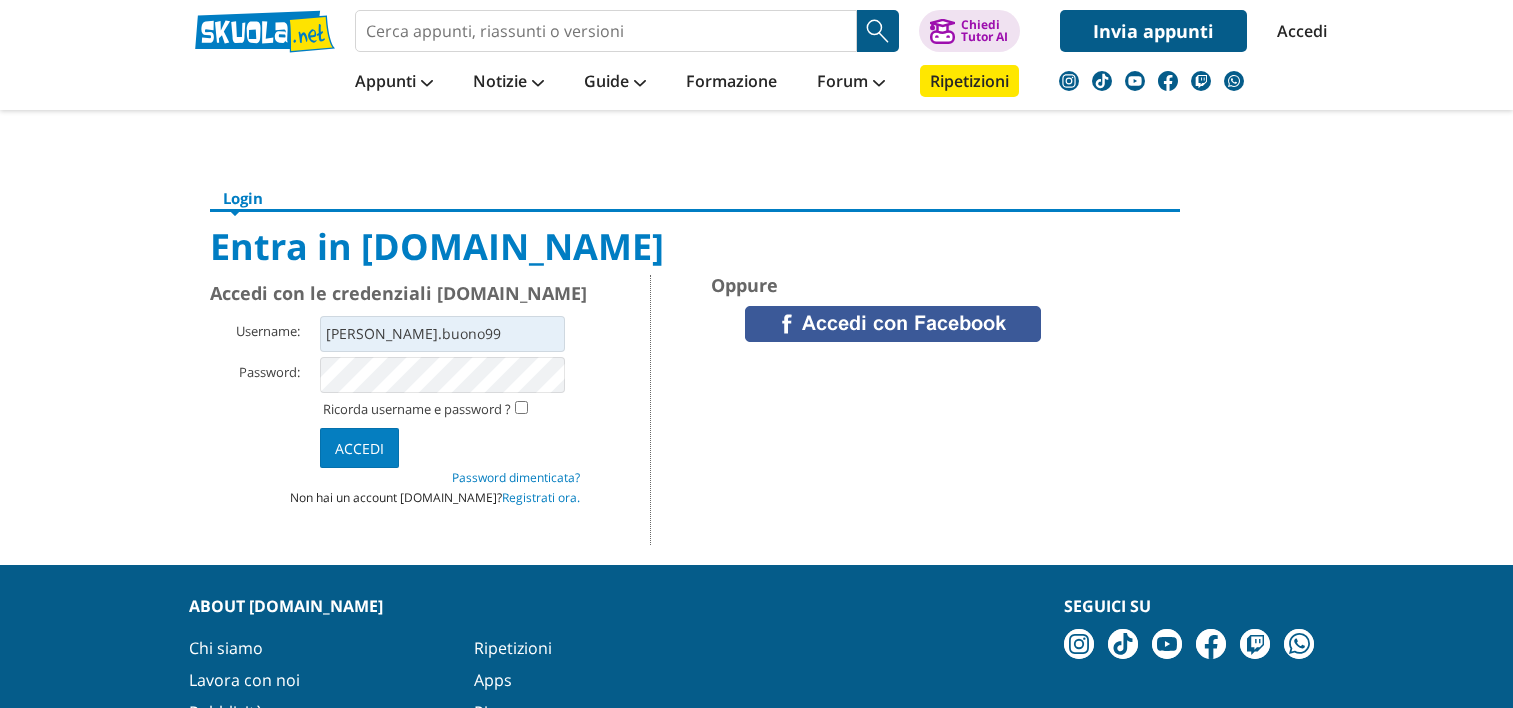 scroll, scrollTop: 0, scrollLeft: 0, axis: both 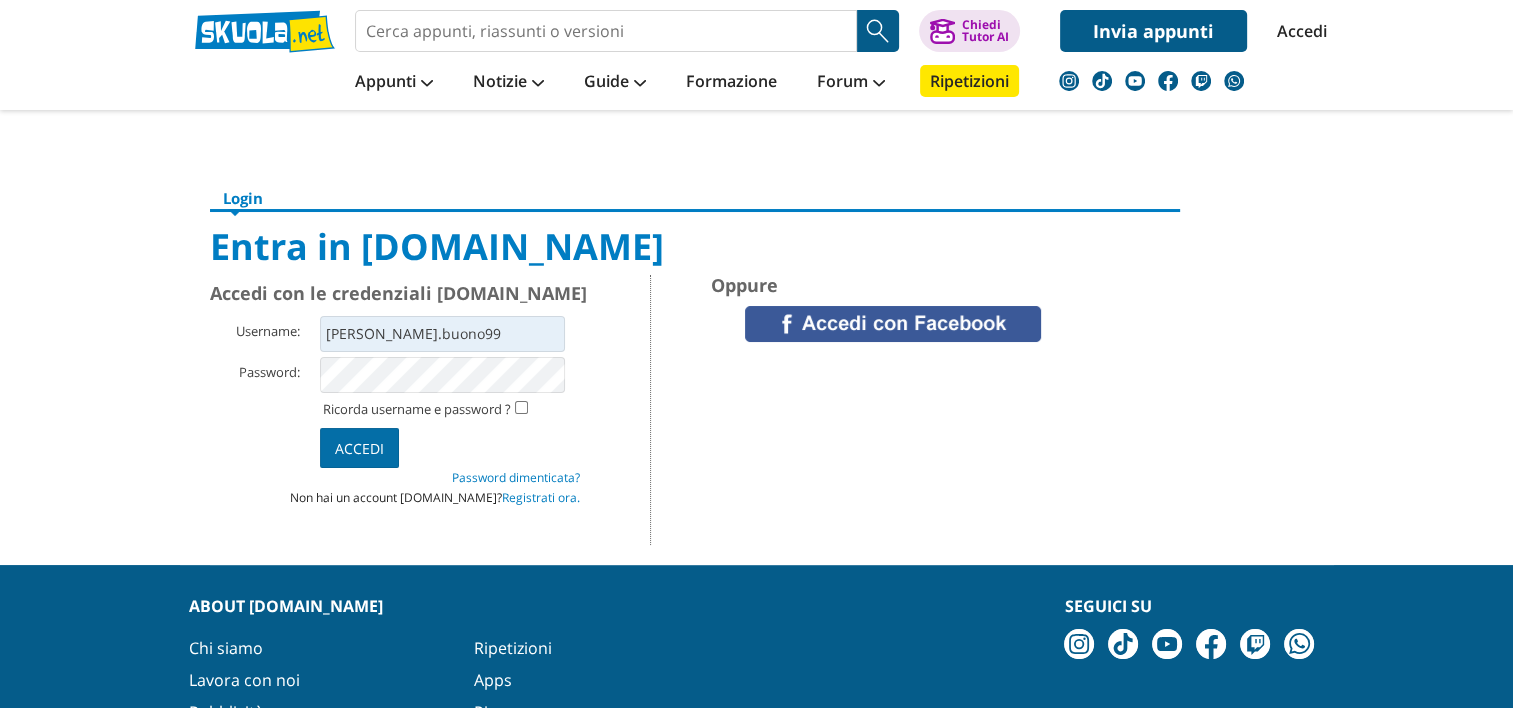 click on "Accedi" at bounding box center (359, 448) 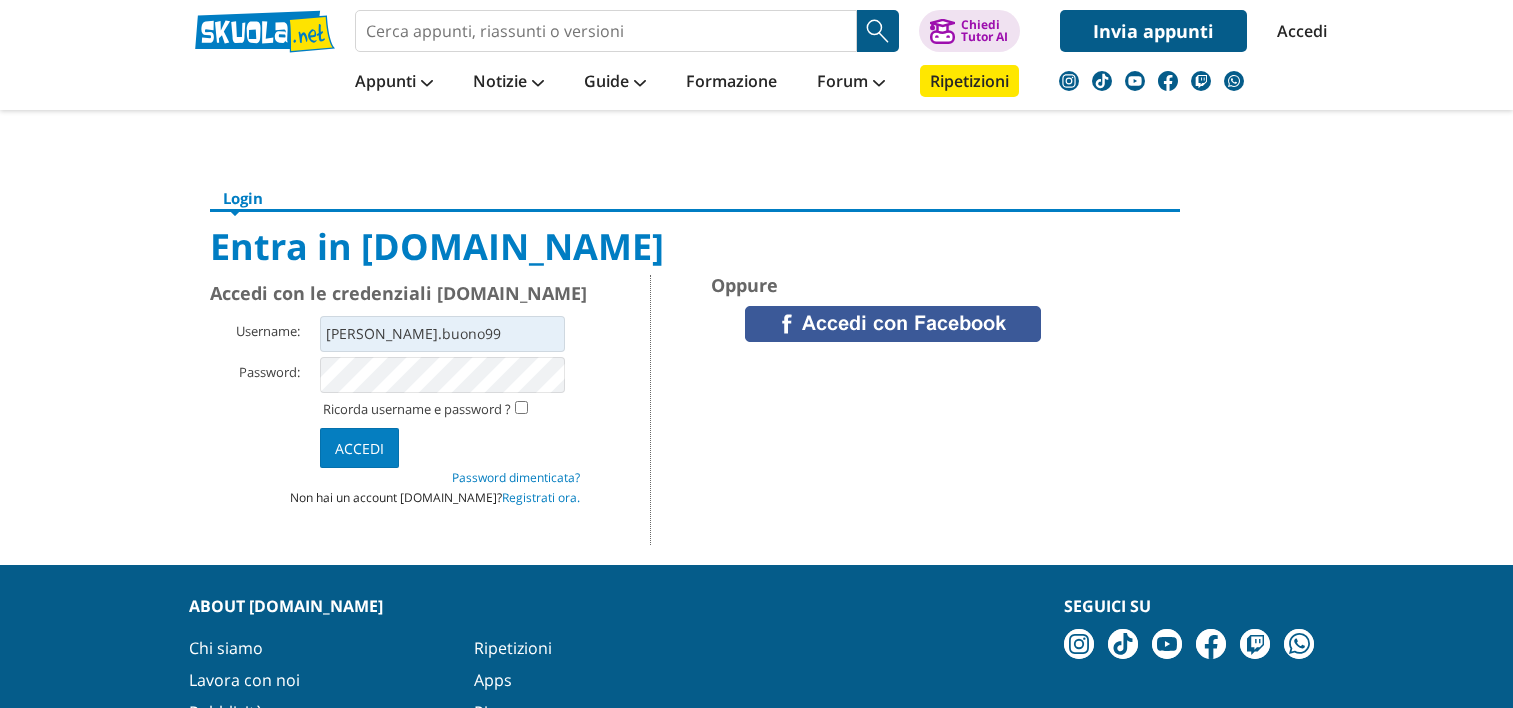 scroll, scrollTop: 0, scrollLeft: 0, axis: both 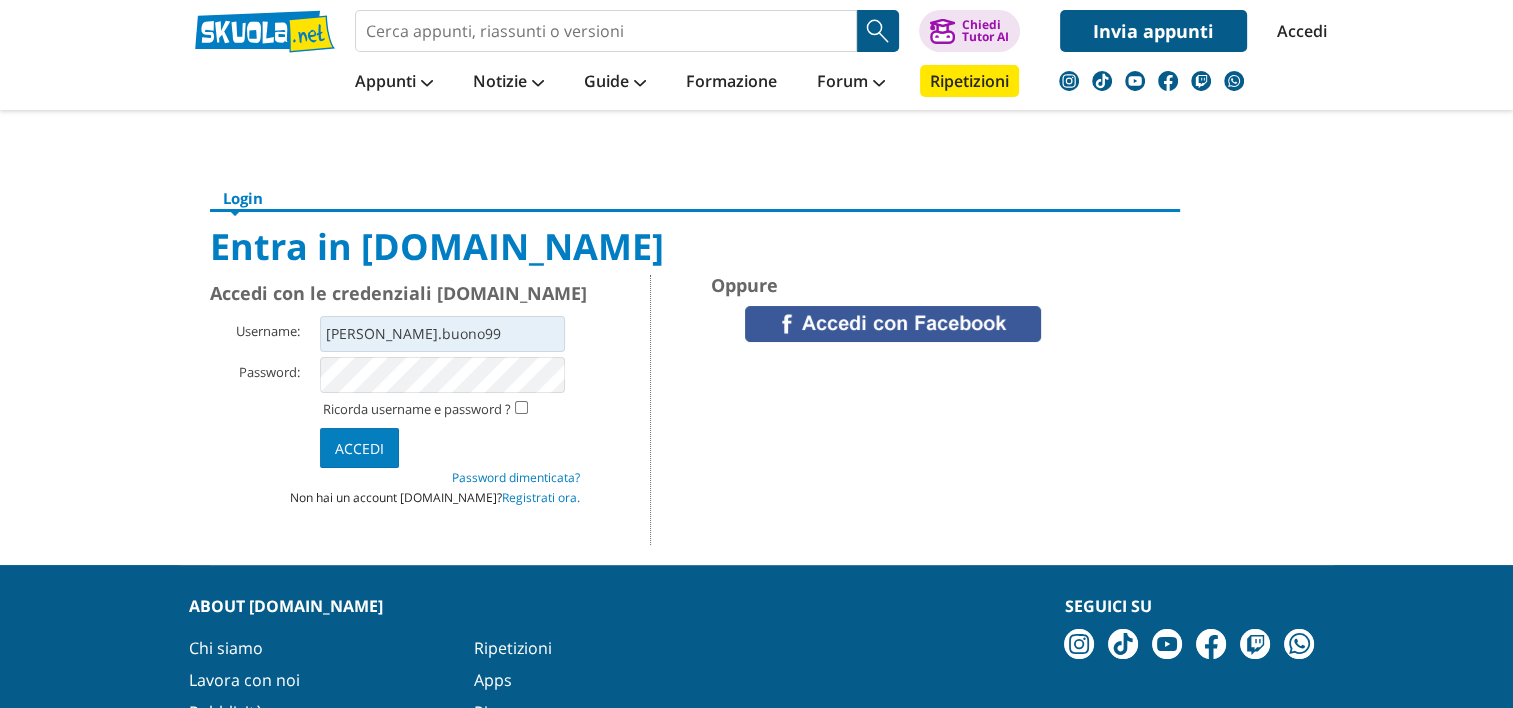 drag, startPoint x: 364, startPoint y: 443, endPoint x: 378, endPoint y: 492, distance: 50.96077 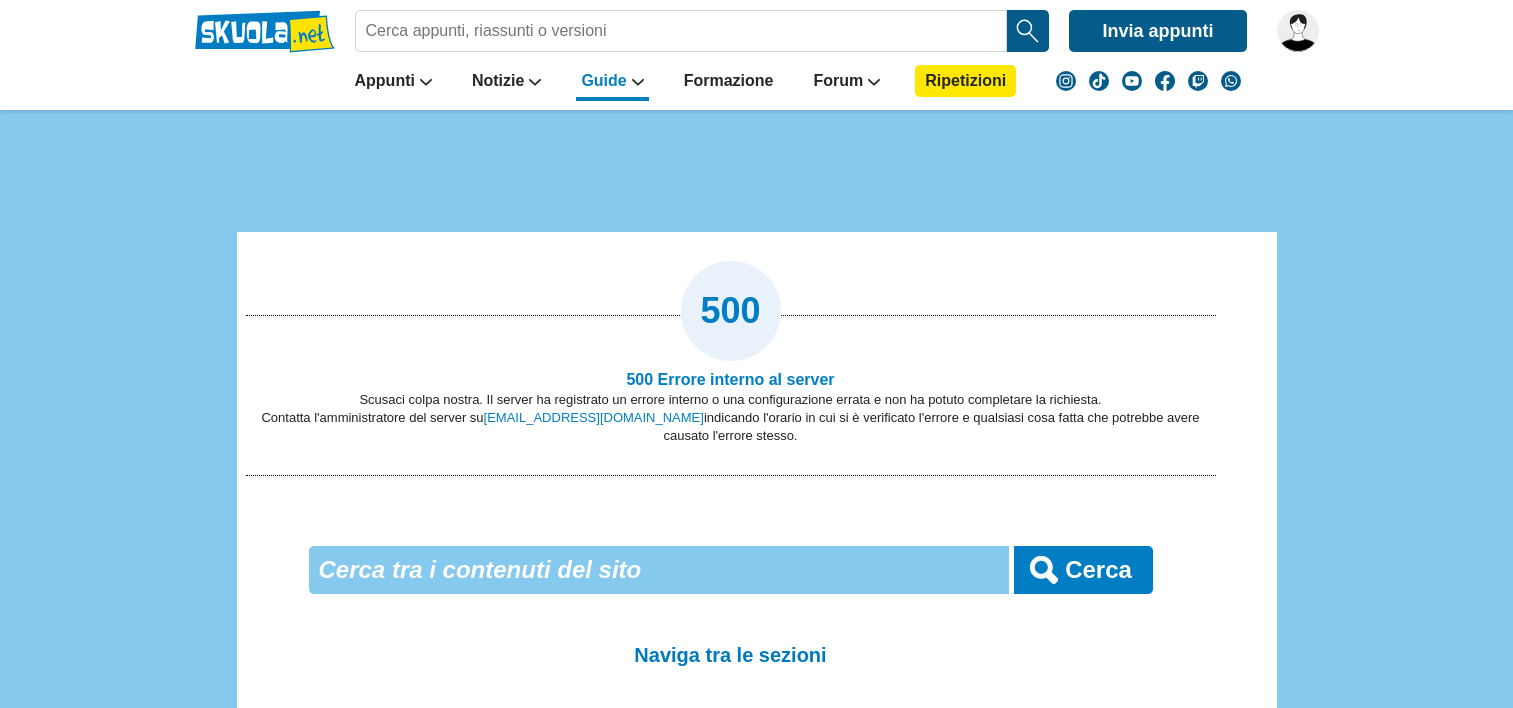 scroll, scrollTop: 0, scrollLeft: 0, axis: both 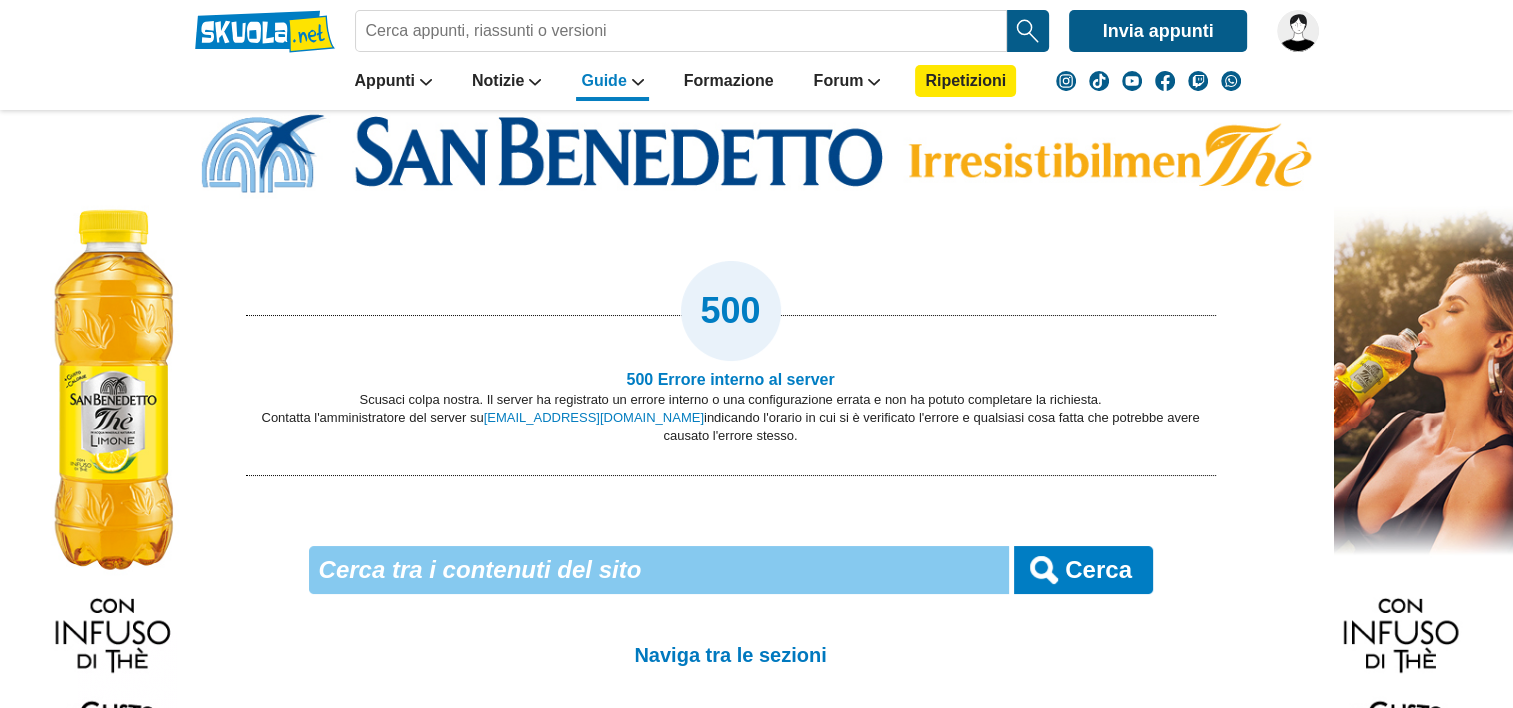 click at bounding box center (664, 570) 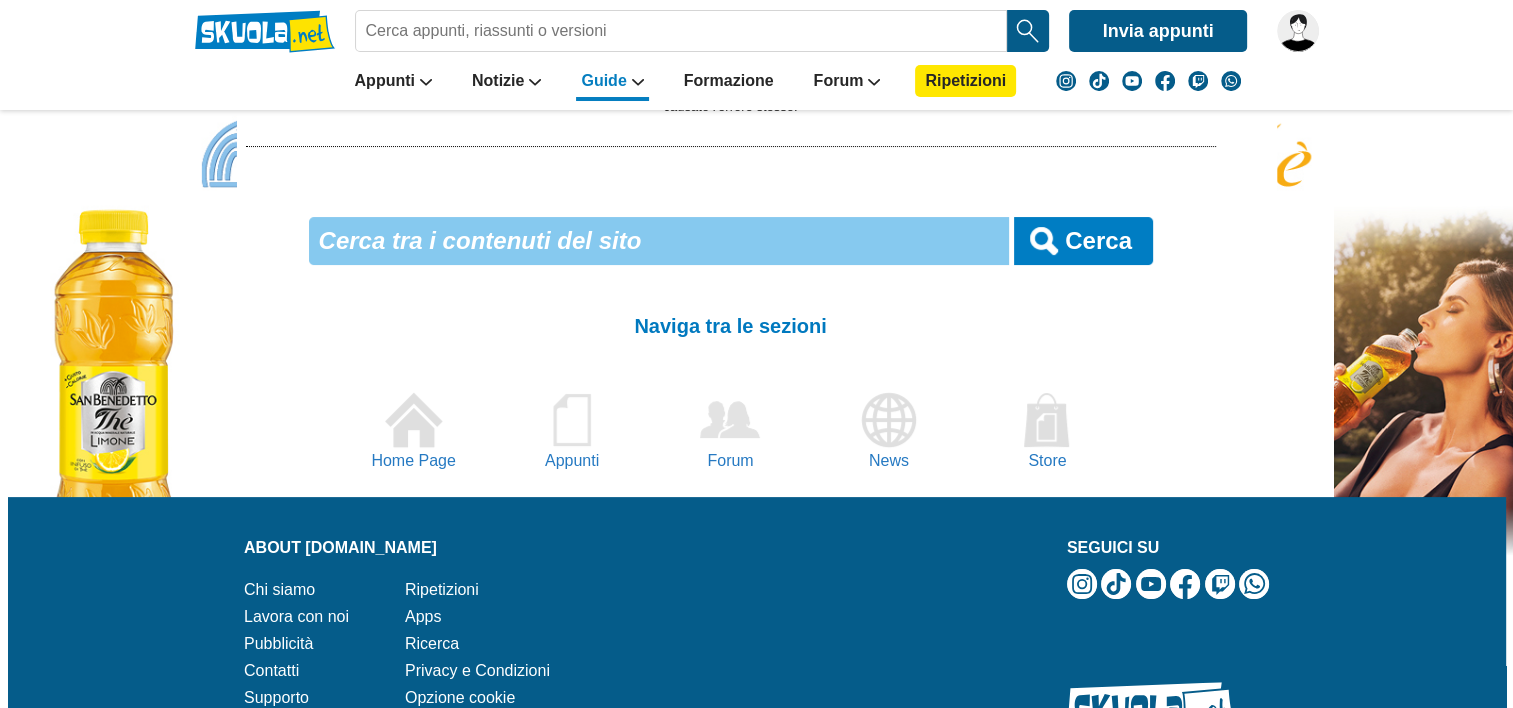 scroll, scrollTop: 400, scrollLeft: 0, axis: vertical 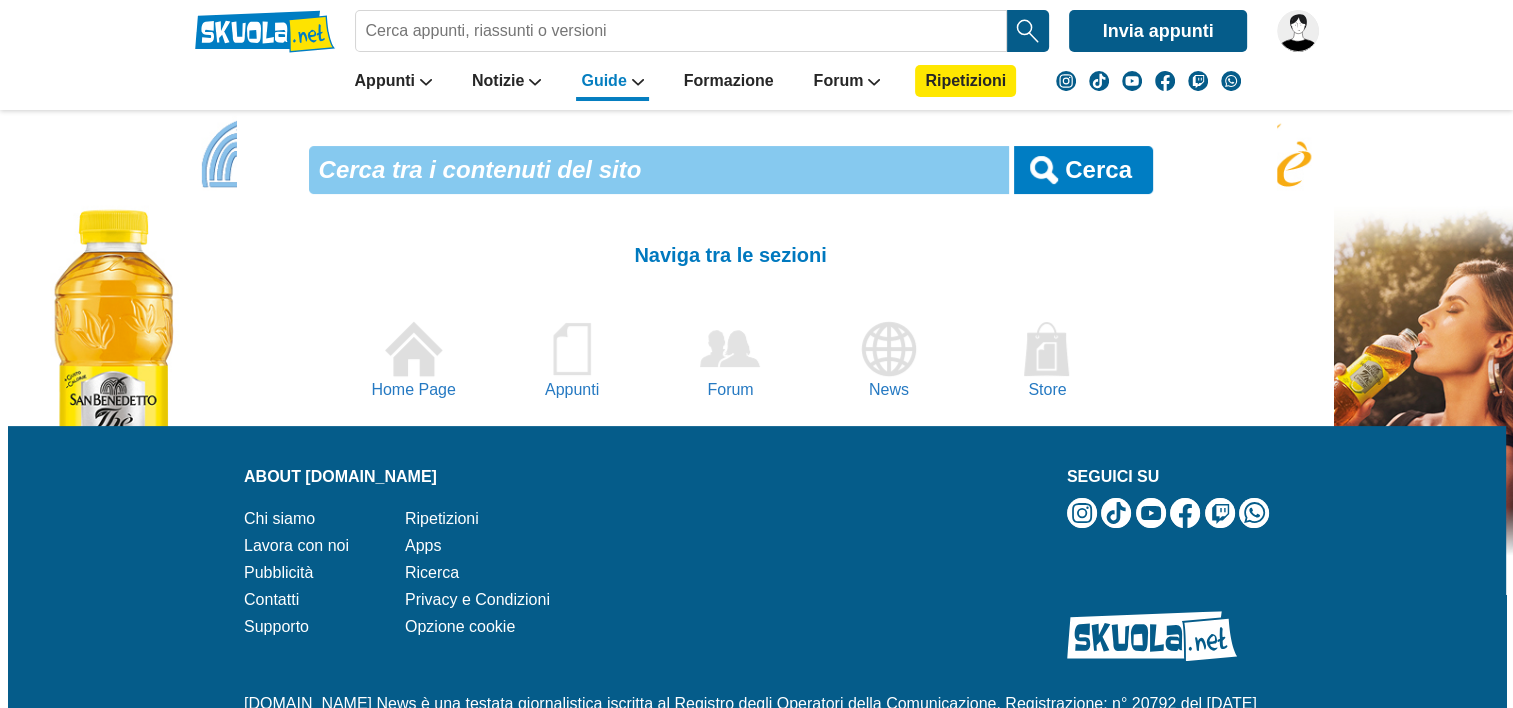 click on "Cerca" at bounding box center (1099, 170) 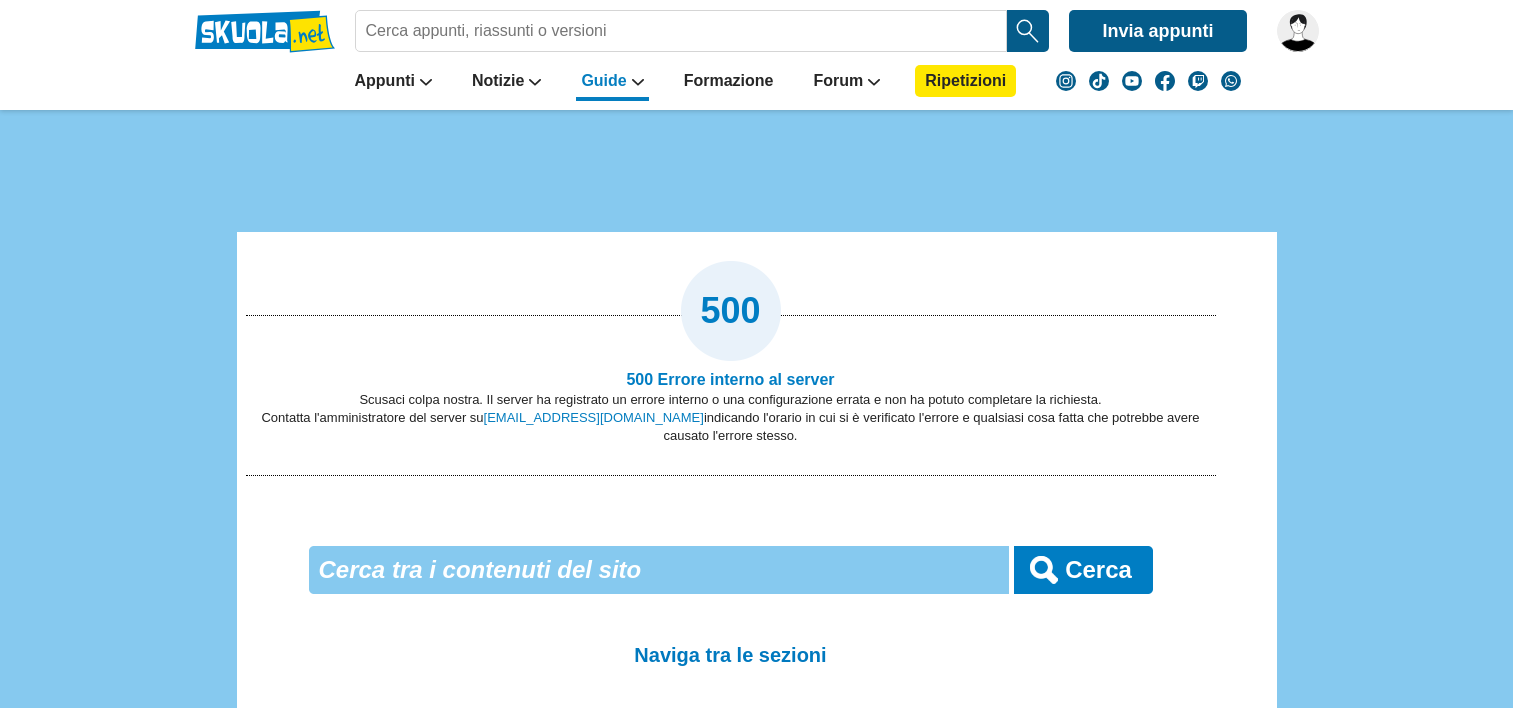 scroll, scrollTop: 0, scrollLeft: 0, axis: both 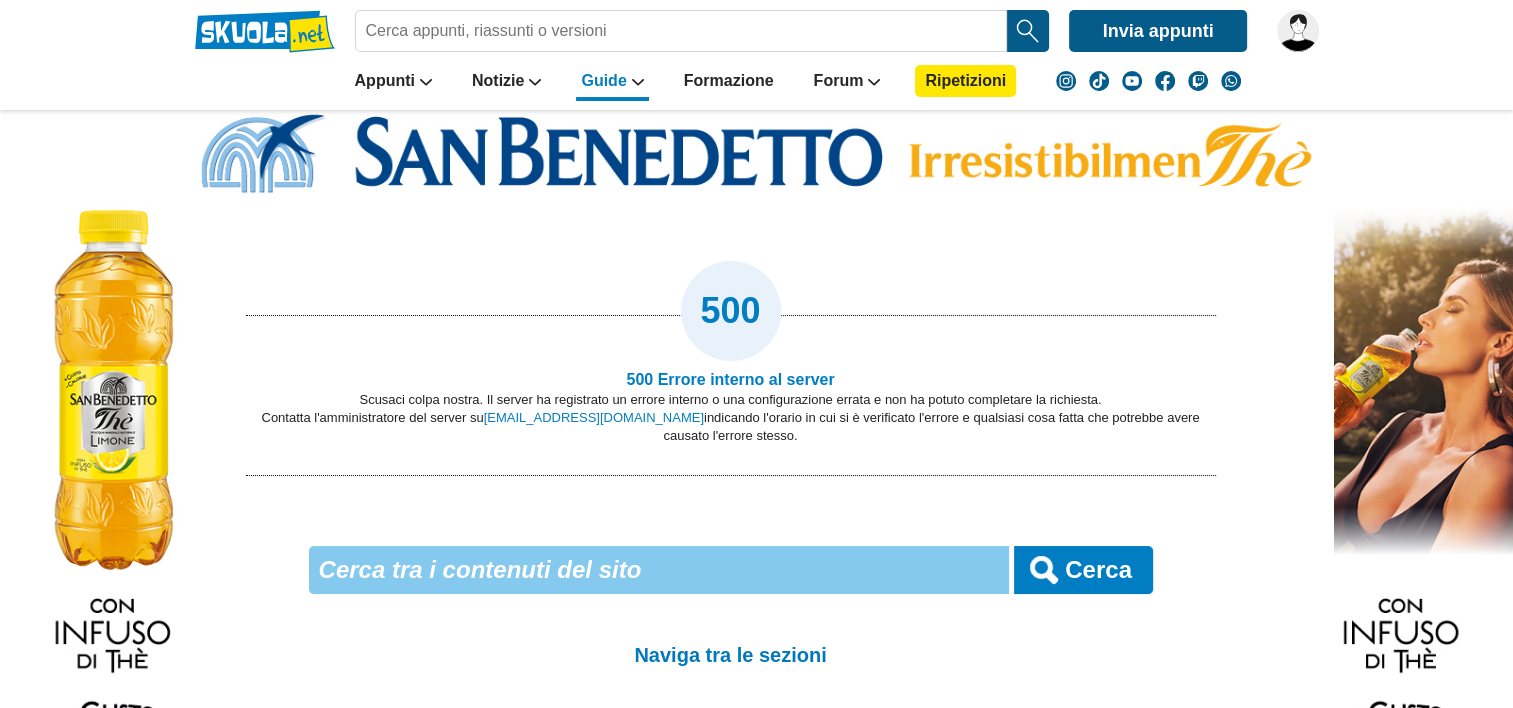 type on "disabilità" 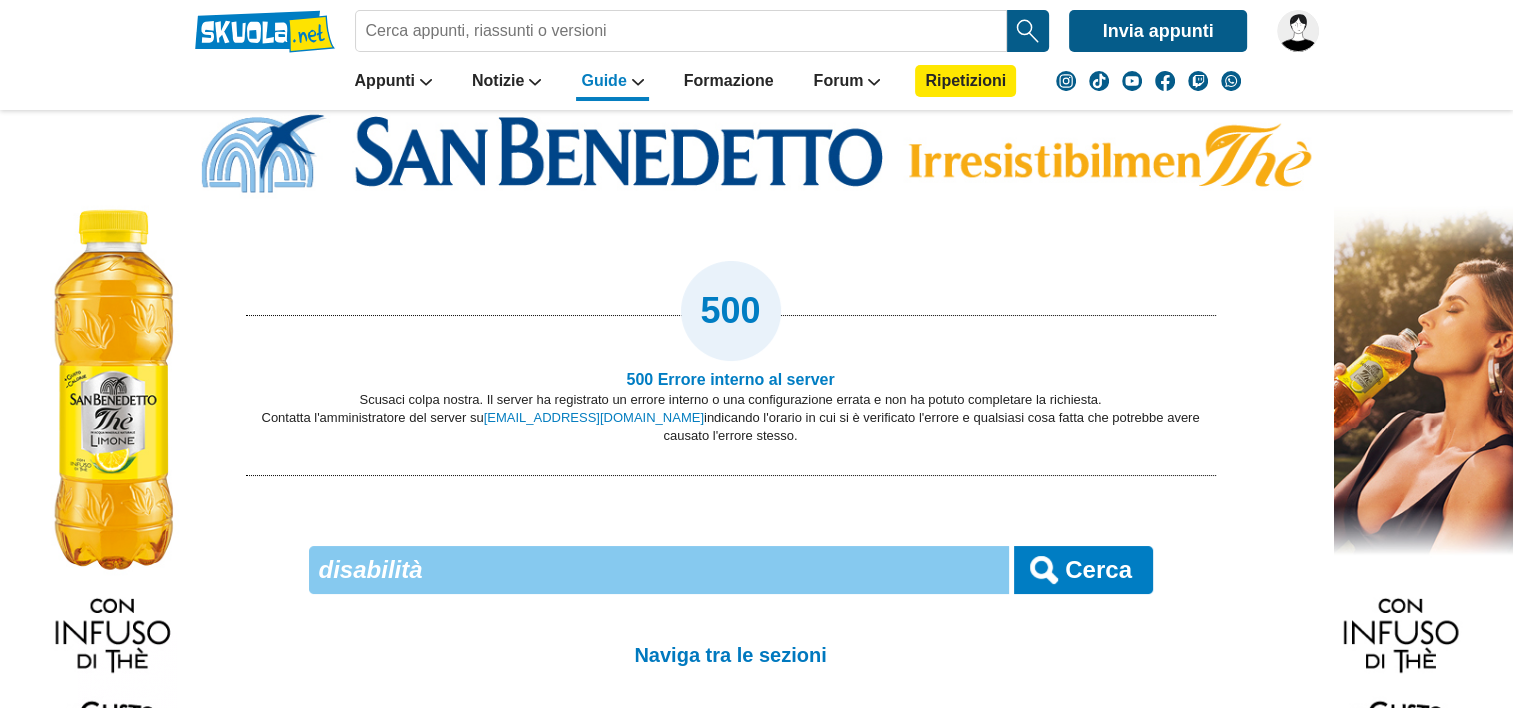 click on "Cerca" at bounding box center [1099, 570] 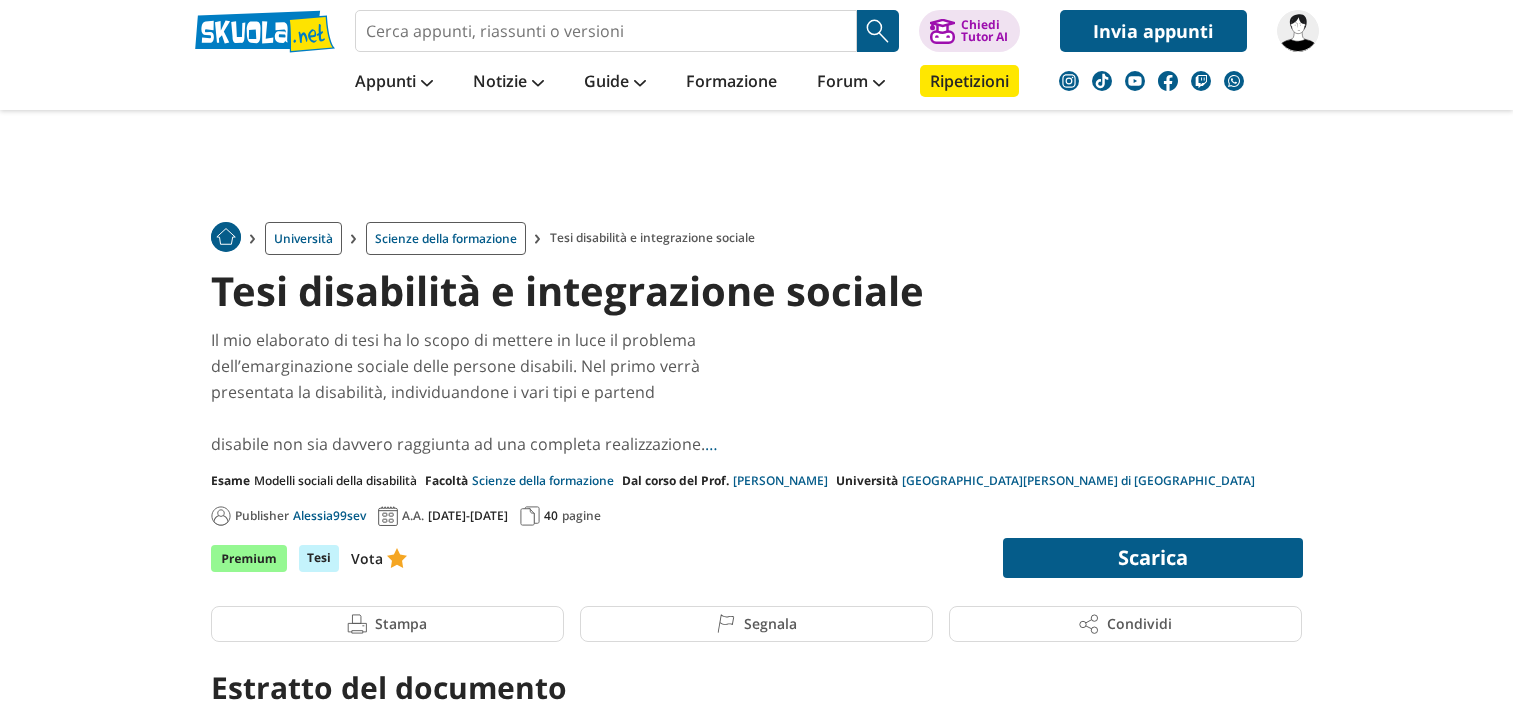 scroll, scrollTop: 300, scrollLeft: 0, axis: vertical 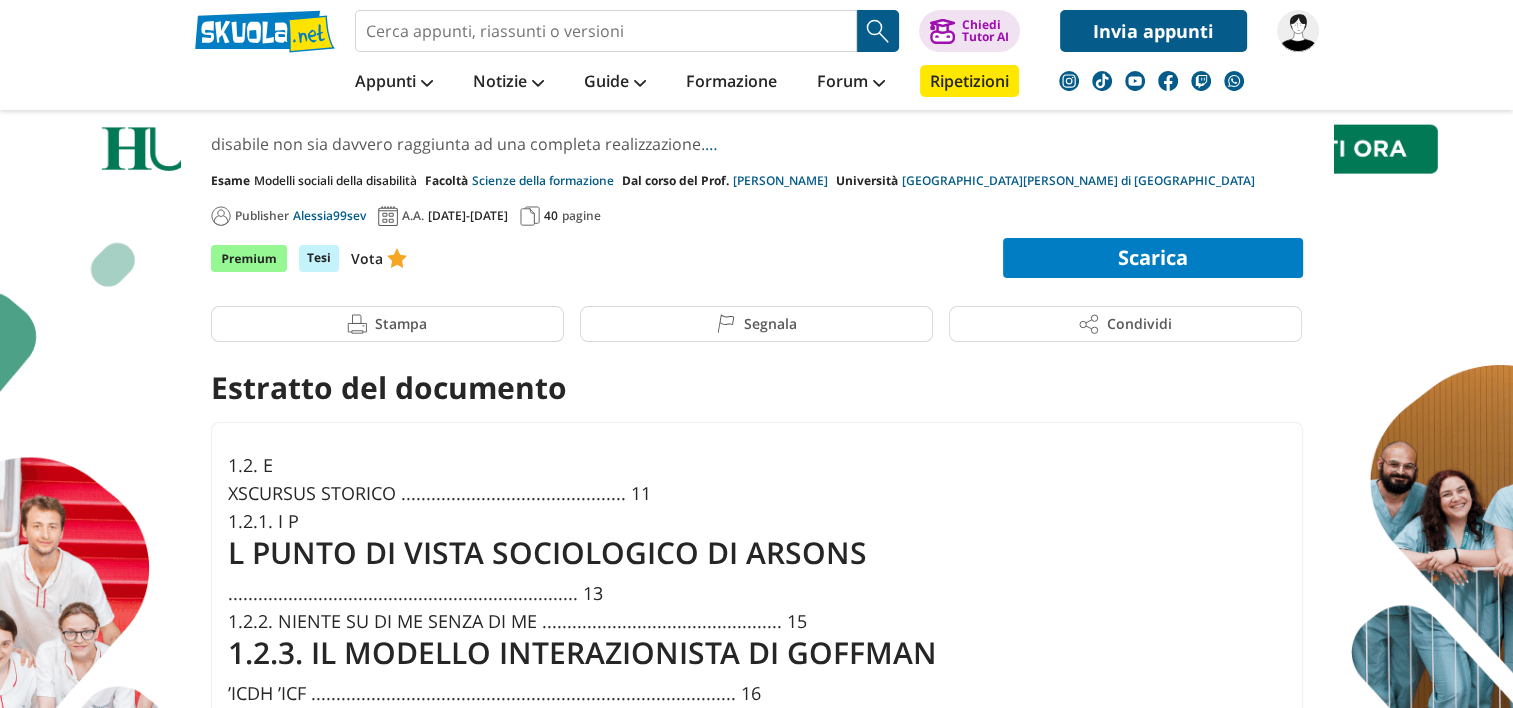 click on "Scarica" at bounding box center [1153, 258] 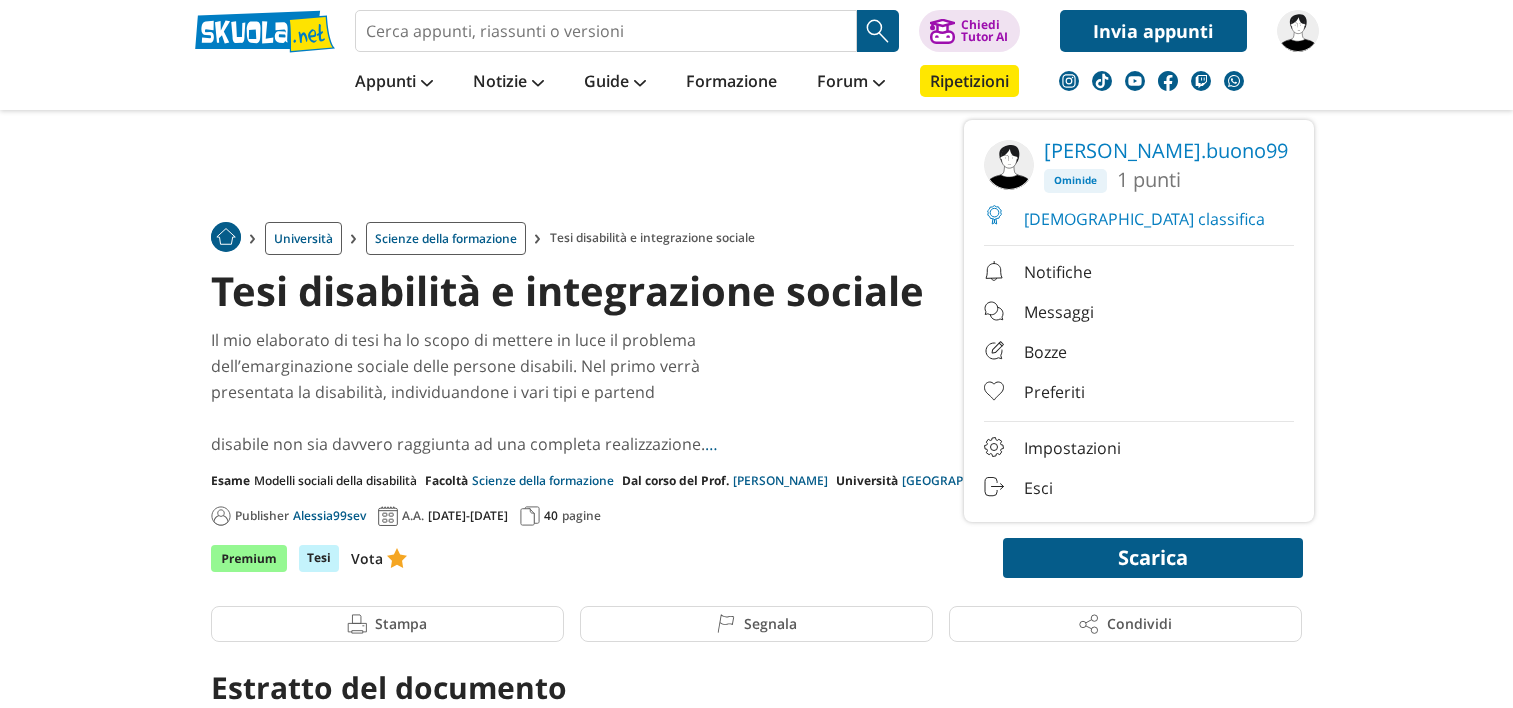 click on "Trova un tutor esperto su questo argomento
Chiedi PCTO" at bounding box center (756, 2455) 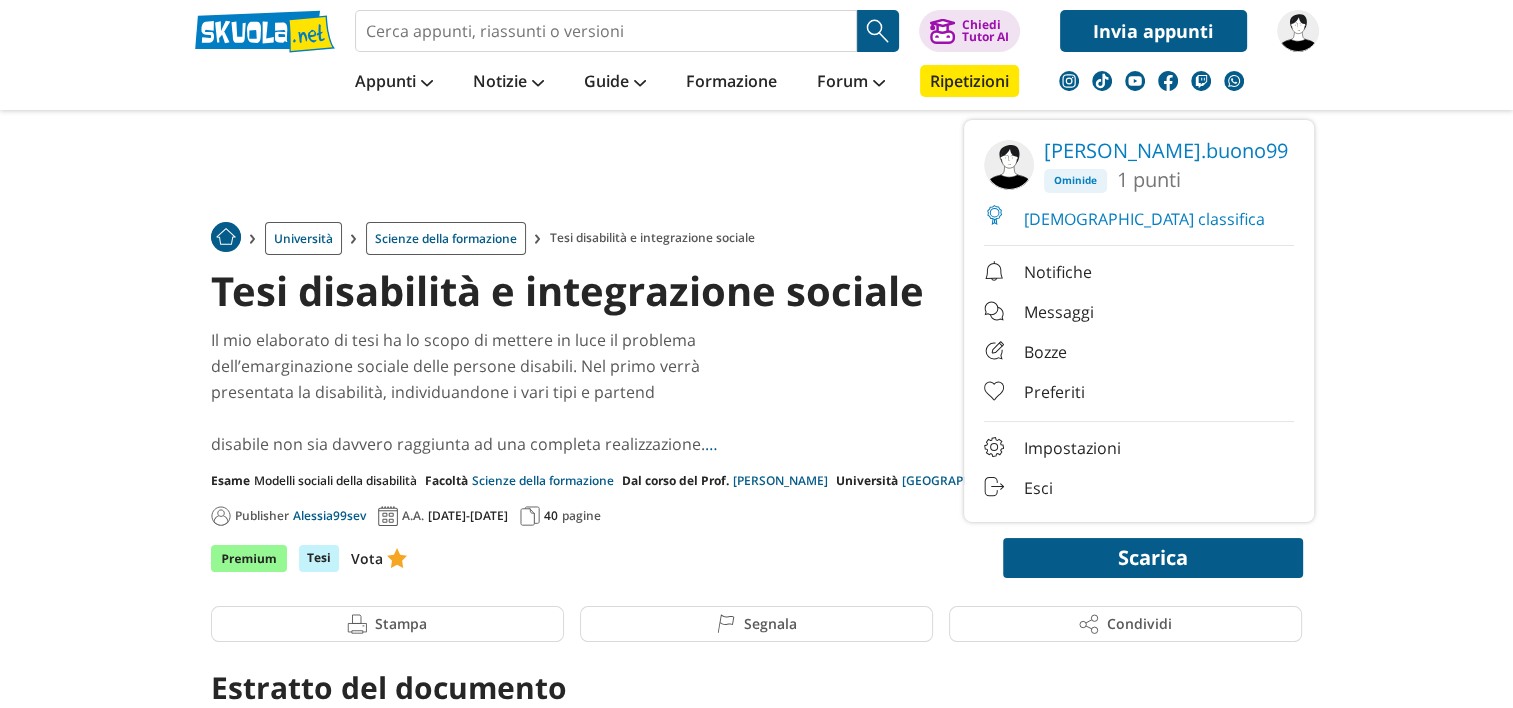 scroll, scrollTop: 0, scrollLeft: 0, axis: both 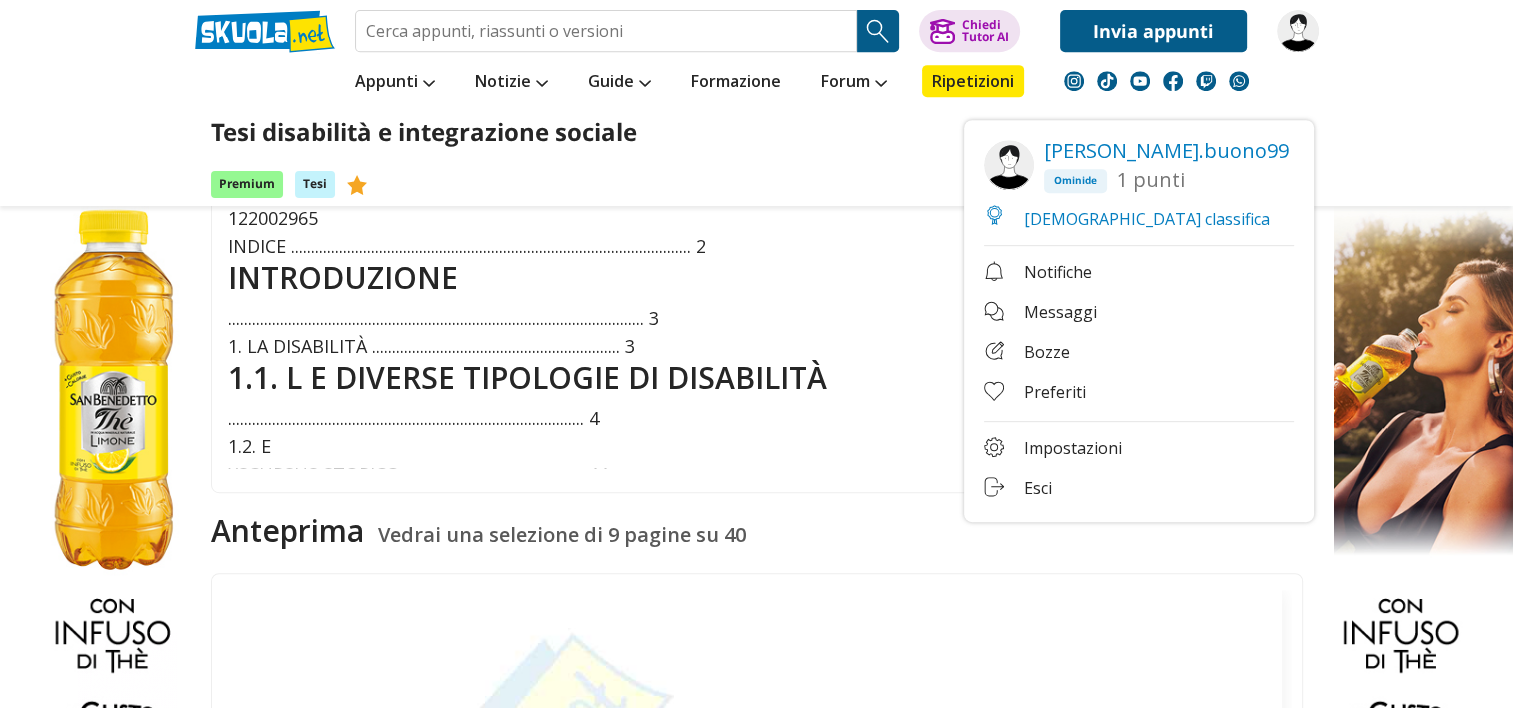 click on "antonio.buono99
Ominide
1 punti
Vedi classifica
Notifiche
Messaggi
D/Icon/bozze ok" at bounding box center (1139, 321) 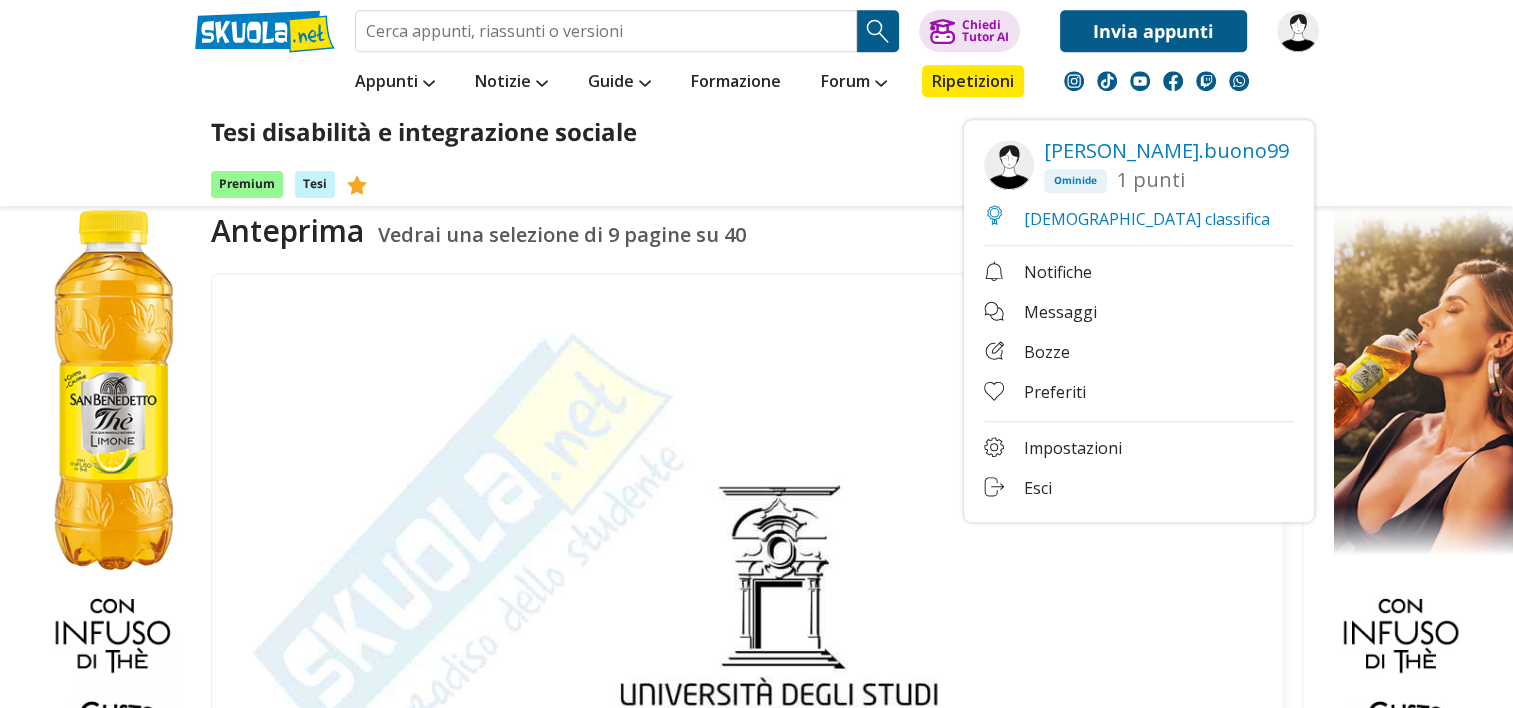 scroll, scrollTop: 1819, scrollLeft: 0, axis: vertical 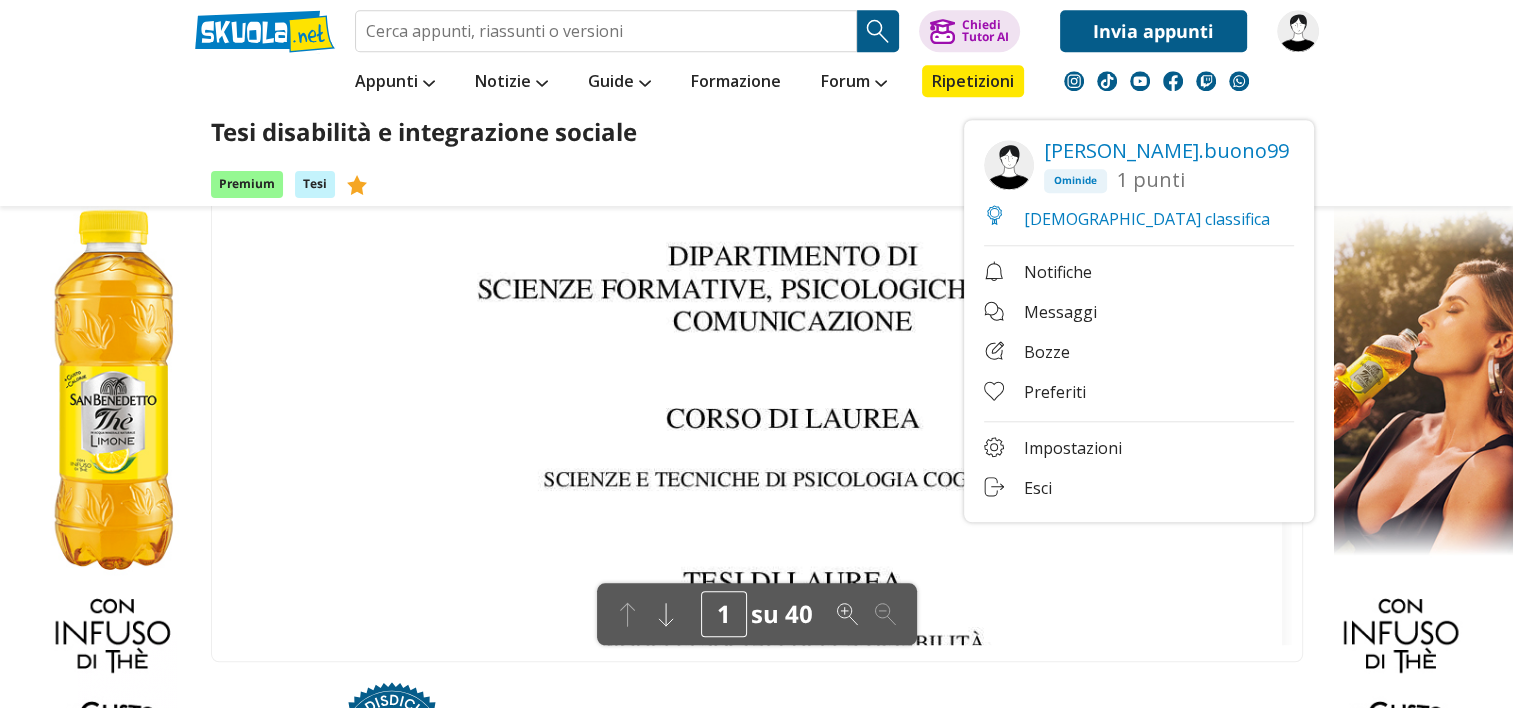 click at bounding box center (755, 435) 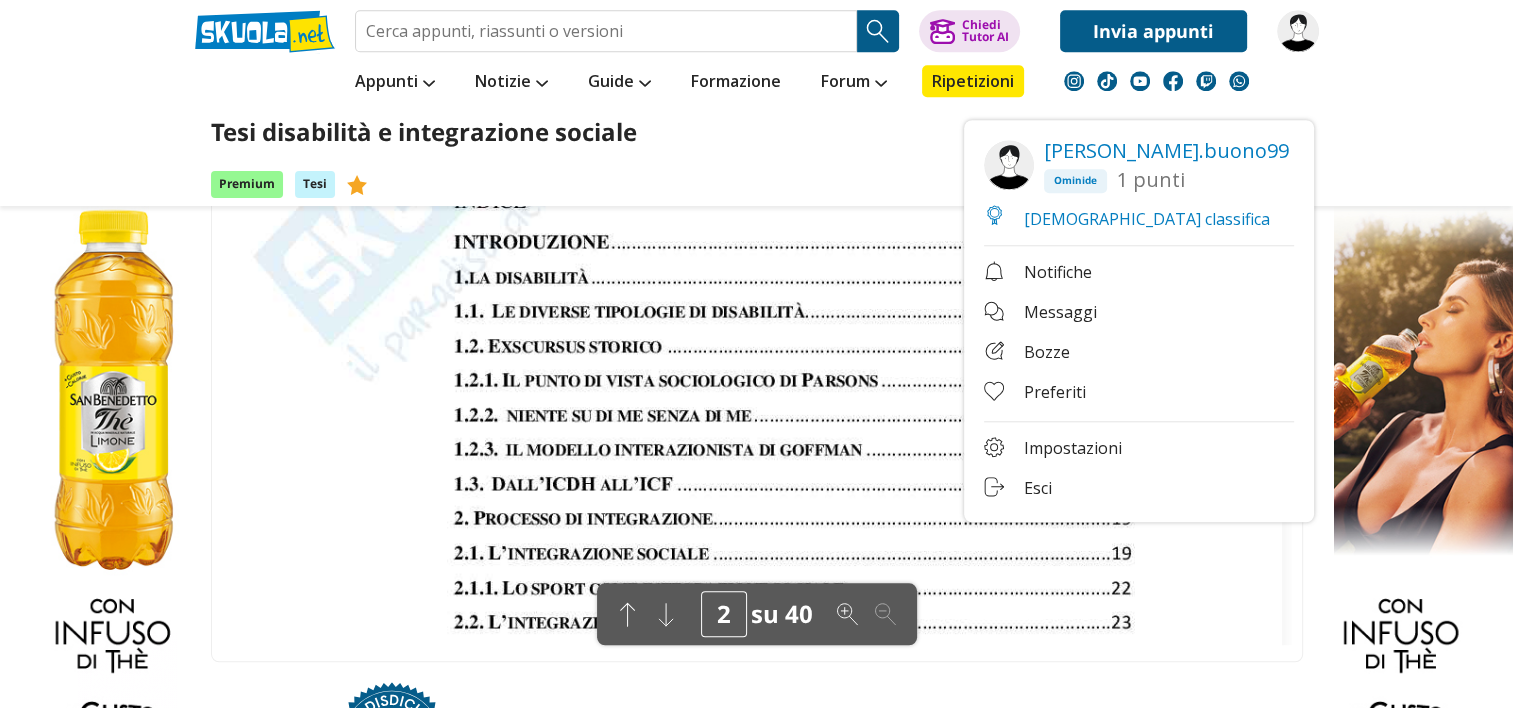 scroll, scrollTop: 1500, scrollLeft: 0, axis: vertical 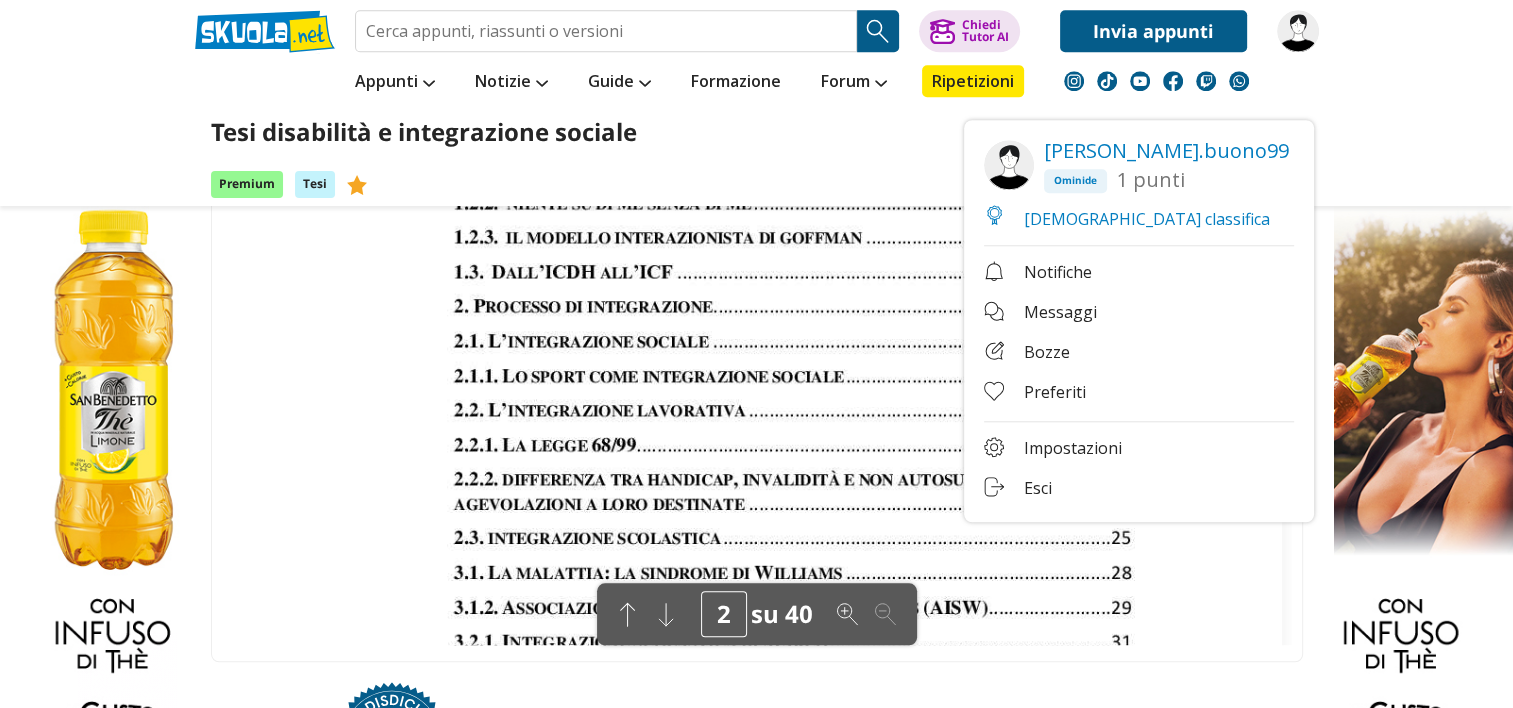 click at bounding box center [755, 426] 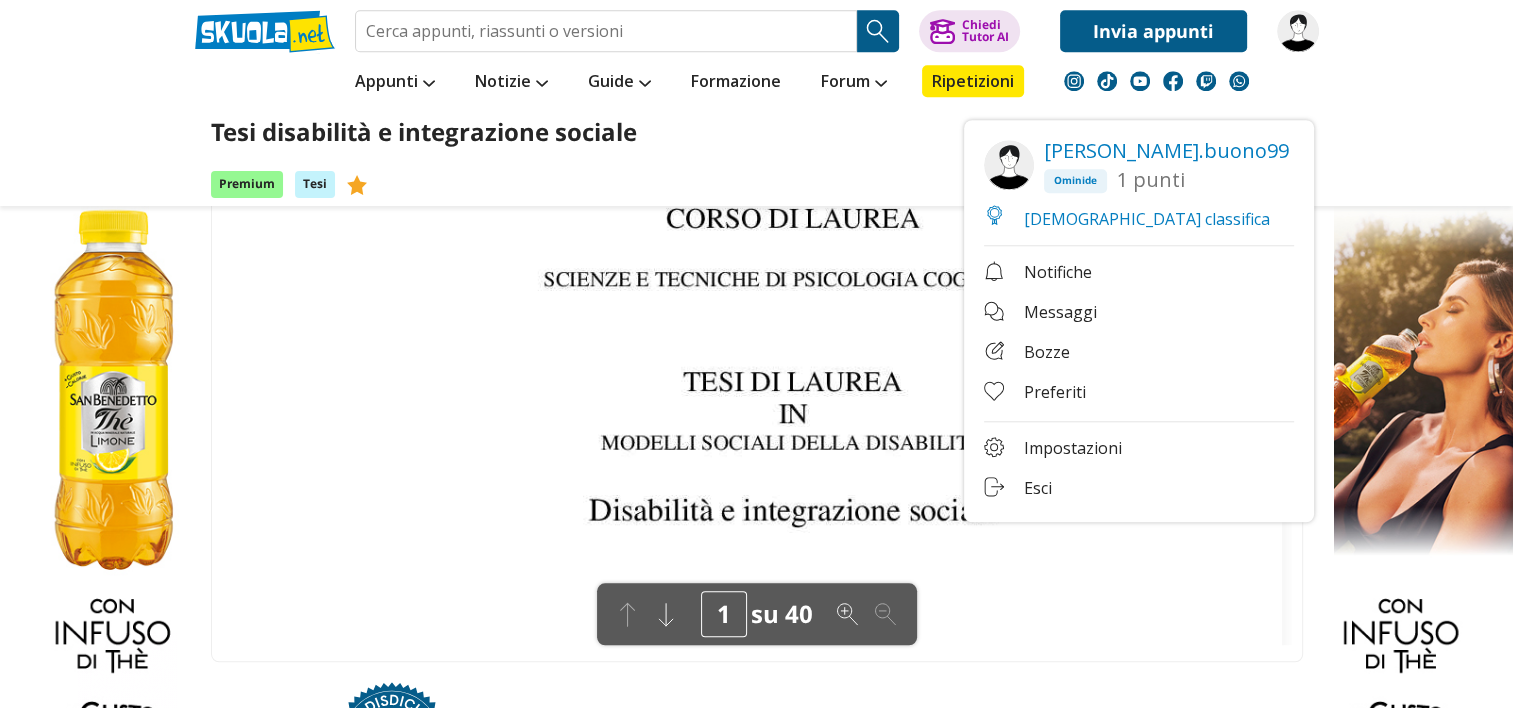 scroll, scrollTop: 0, scrollLeft: 0, axis: both 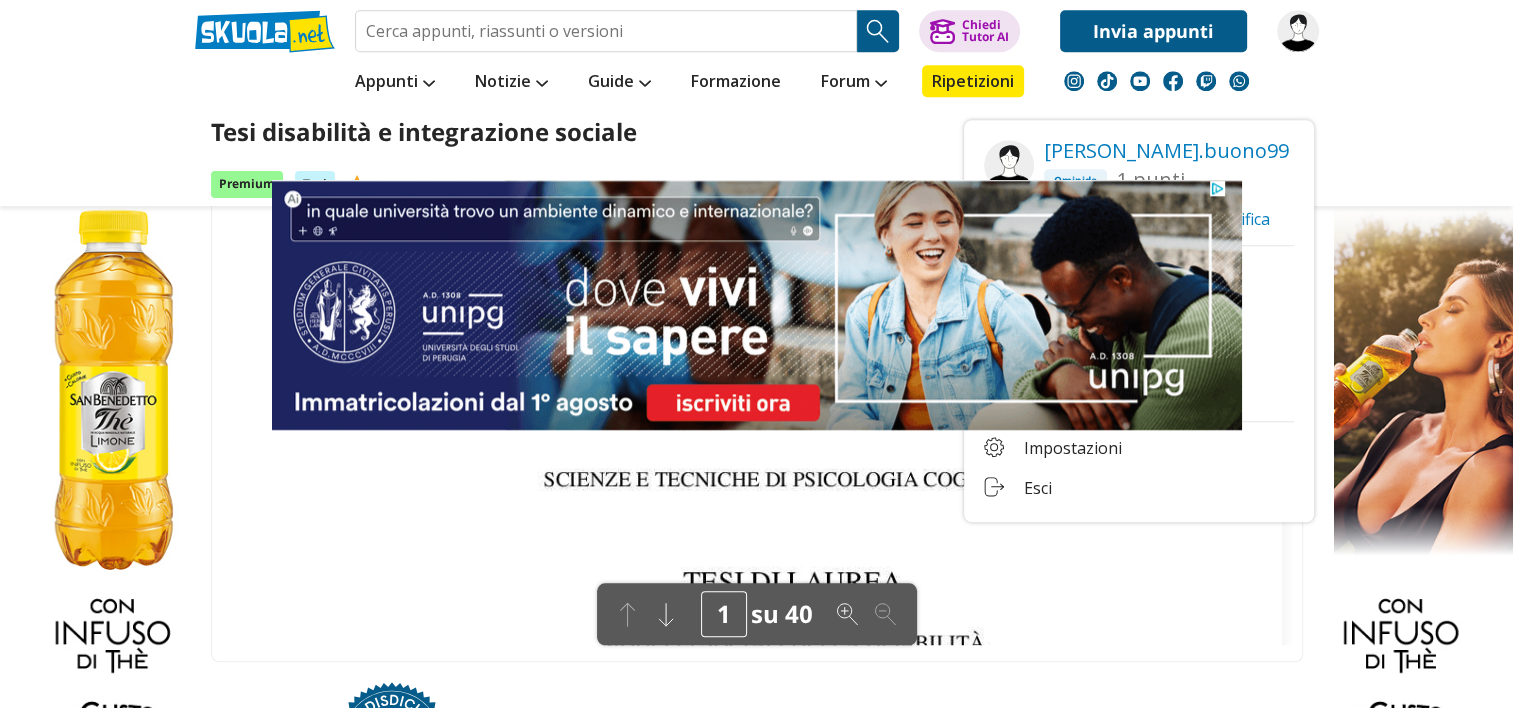 click at bounding box center [755, 435] 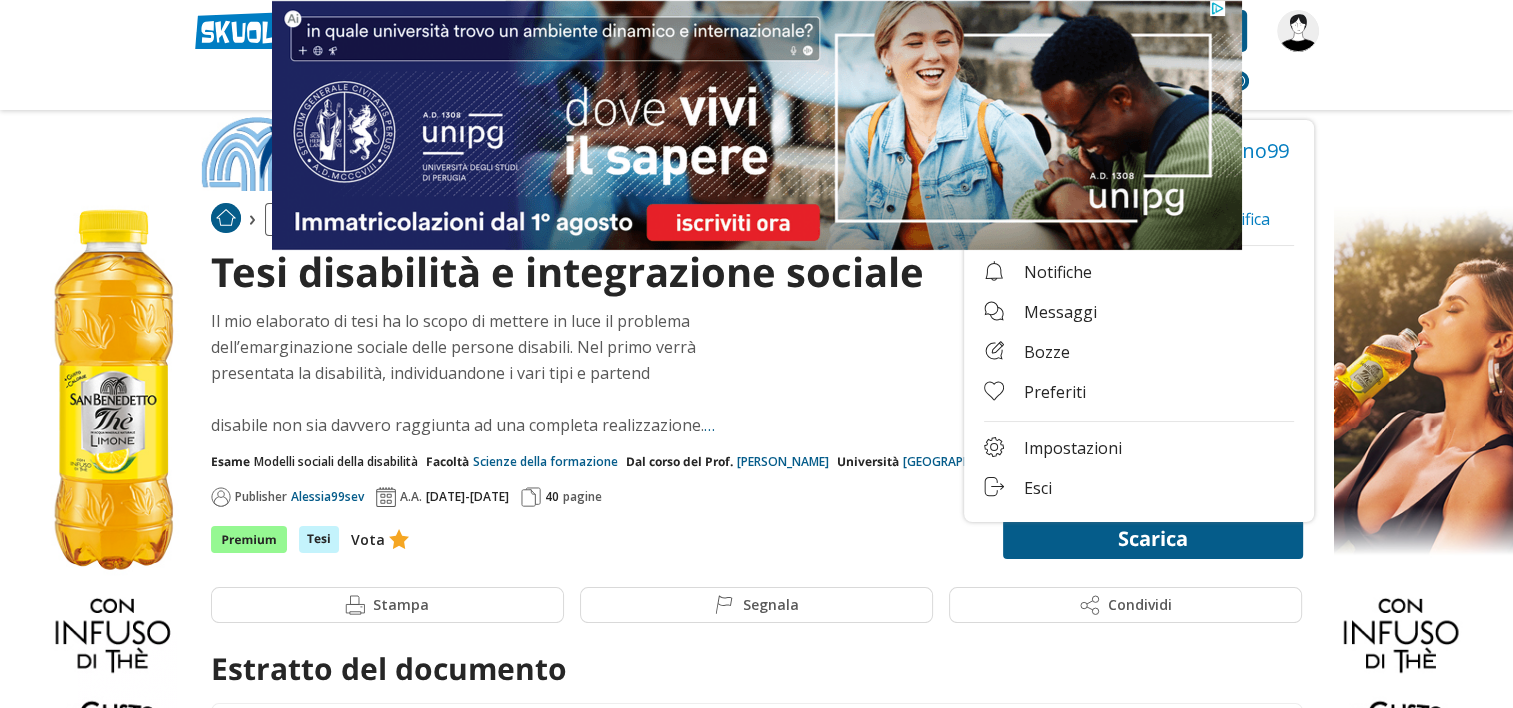 scroll, scrollTop: 0, scrollLeft: 0, axis: both 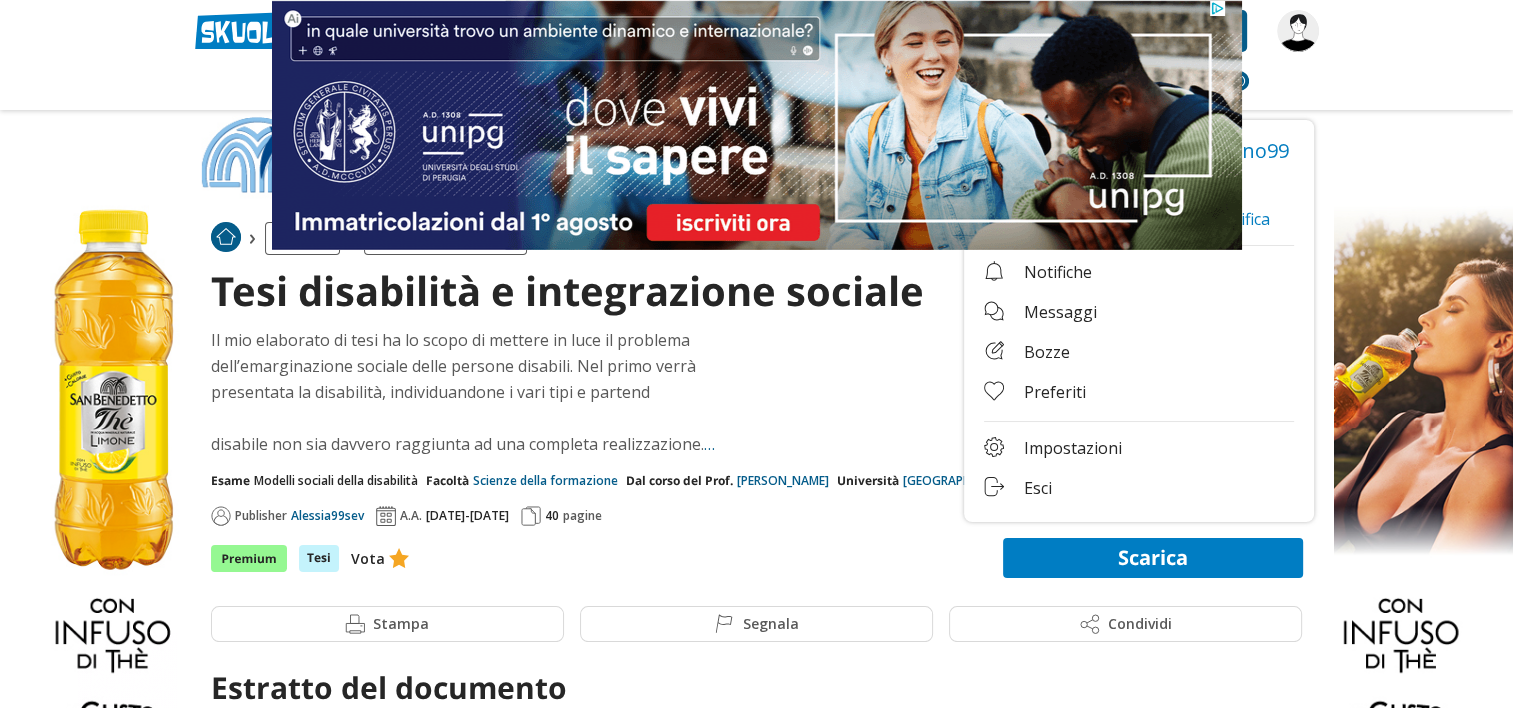 click on "Scarica" at bounding box center (1153, 558) 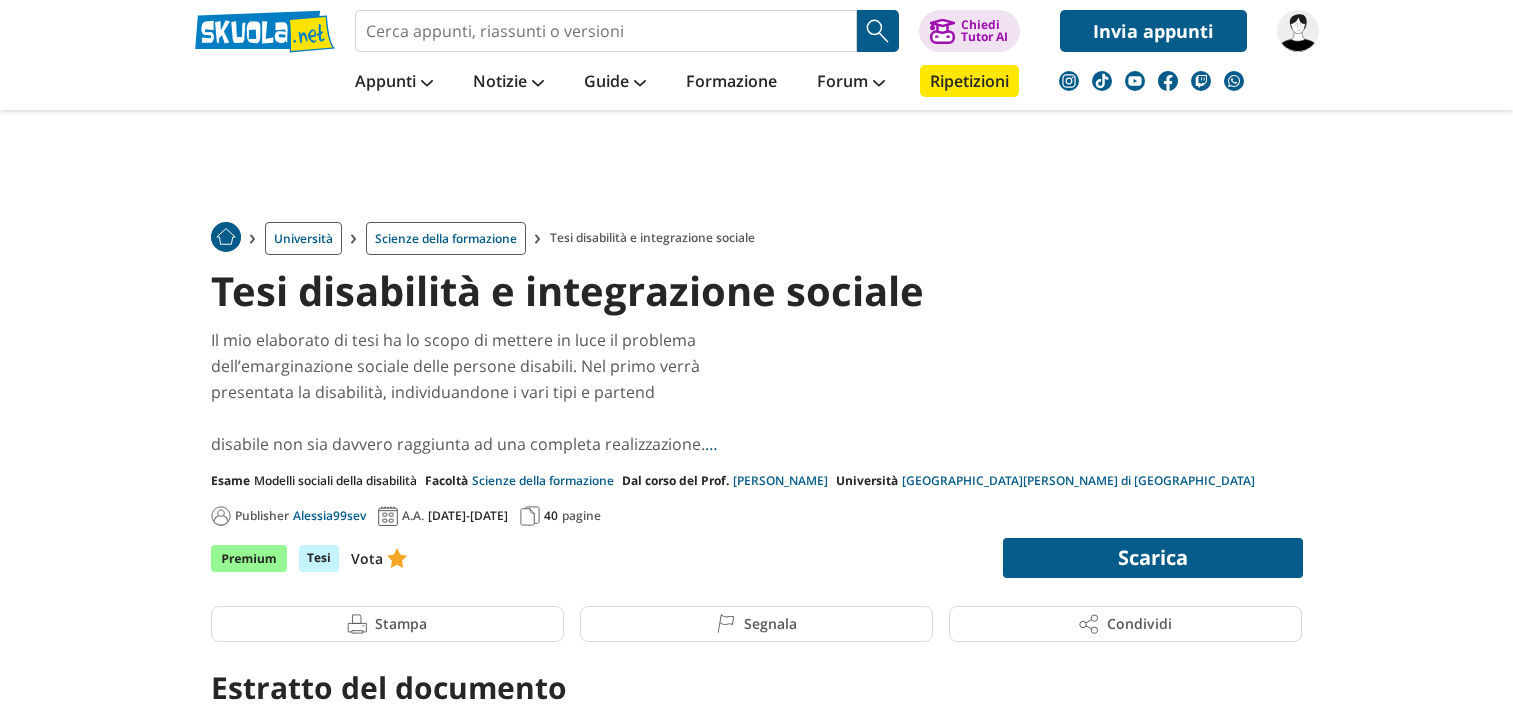 scroll, scrollTop: 200, scrollLeft: 0, axis: vertical 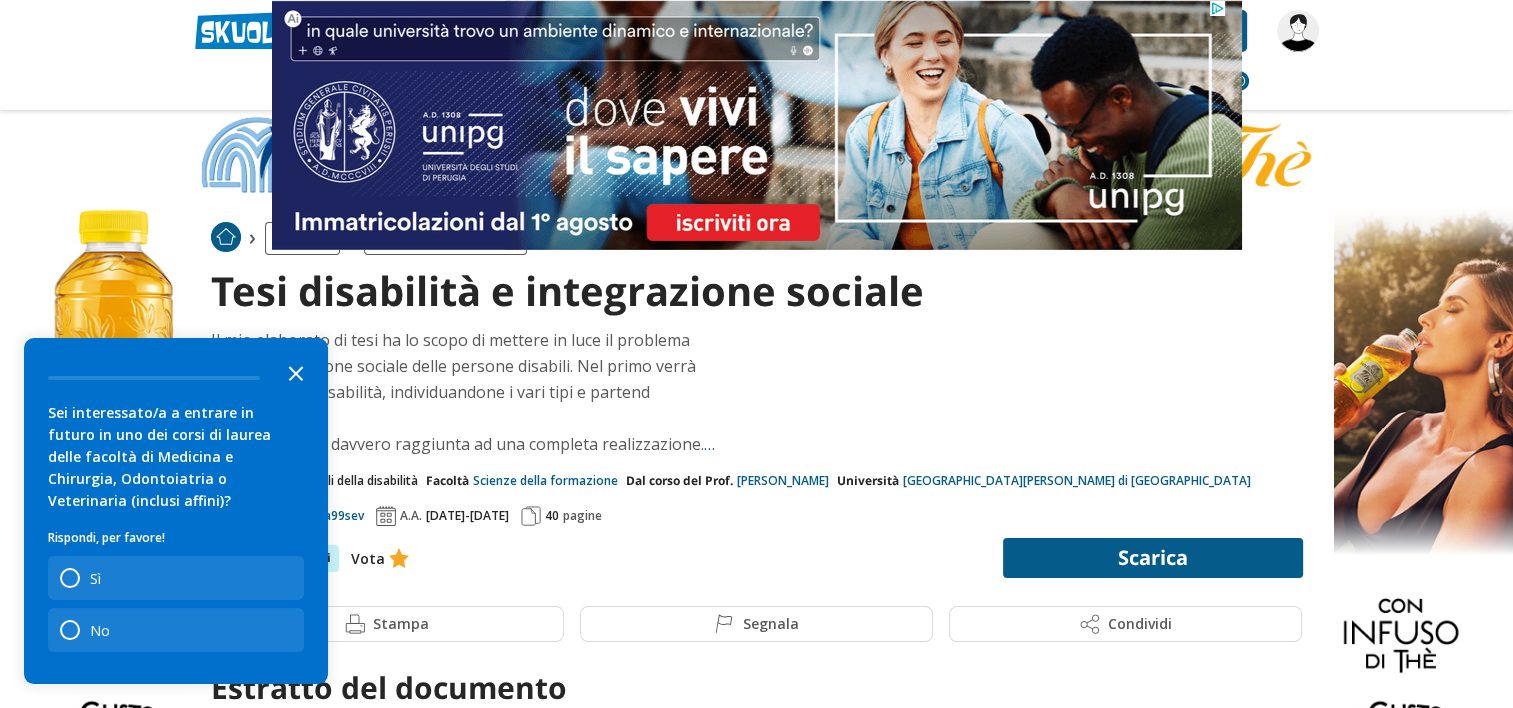 click 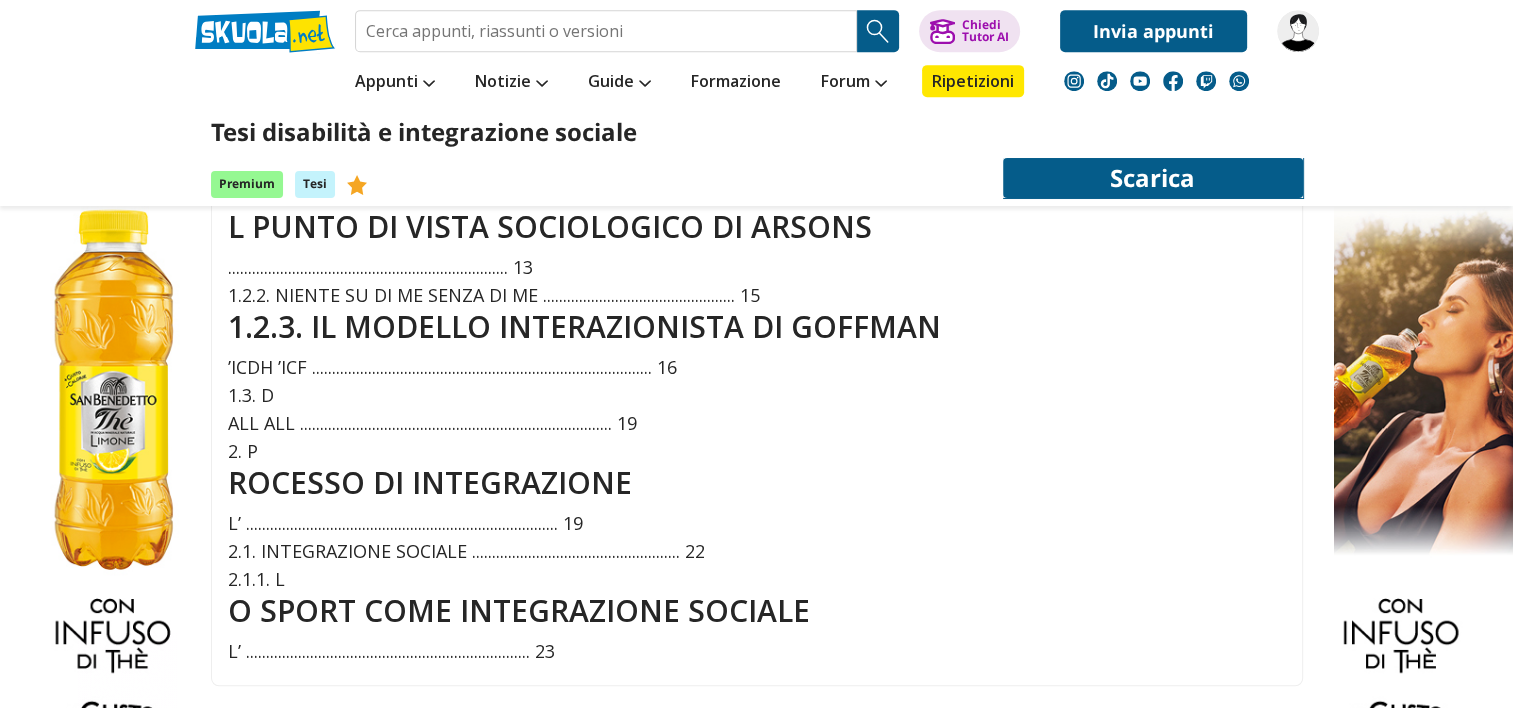 scroll, scrollTop: 1000, scrollLeft: 0, axis: vertical 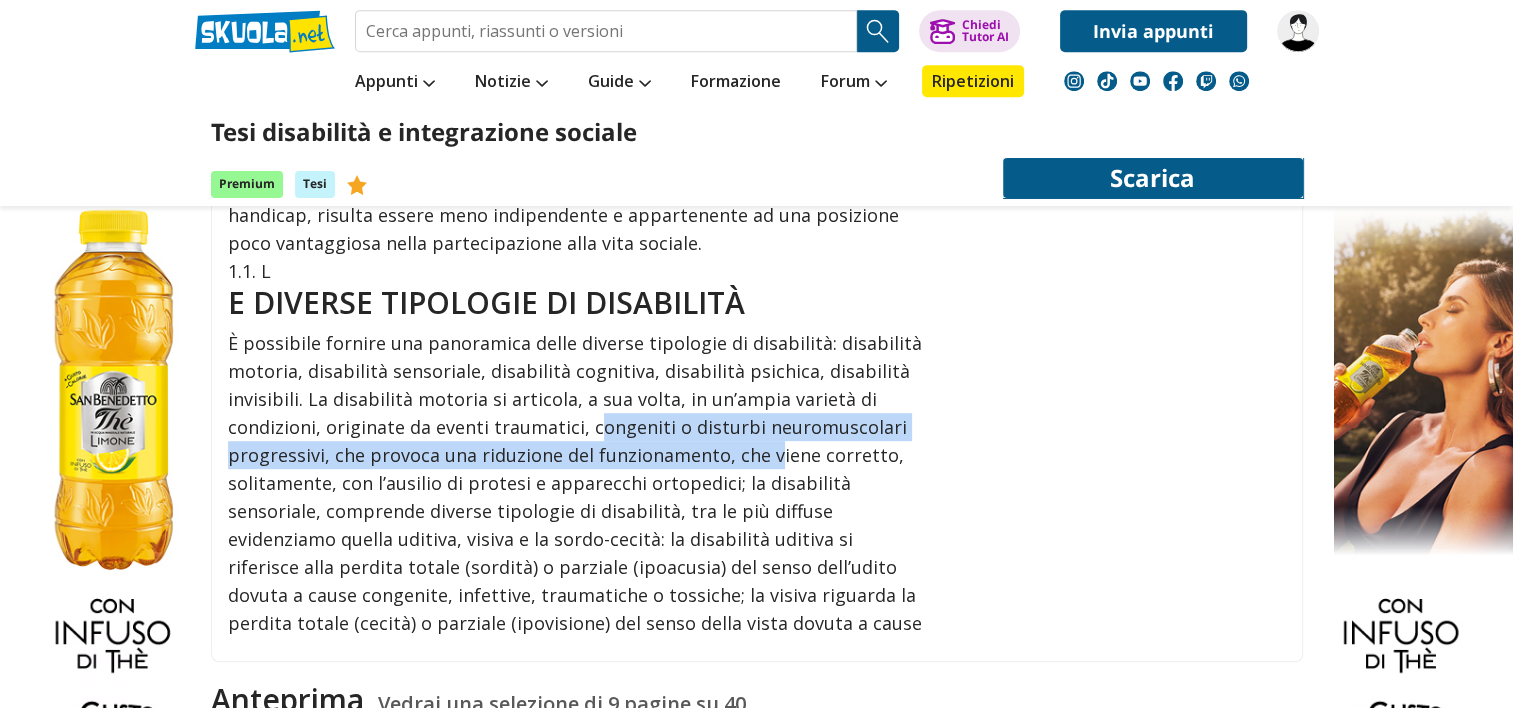 drag, startPoint x: 584, startPoint y: 432, endPoint x: 763, endPoint y: 459, distance: 181.02486 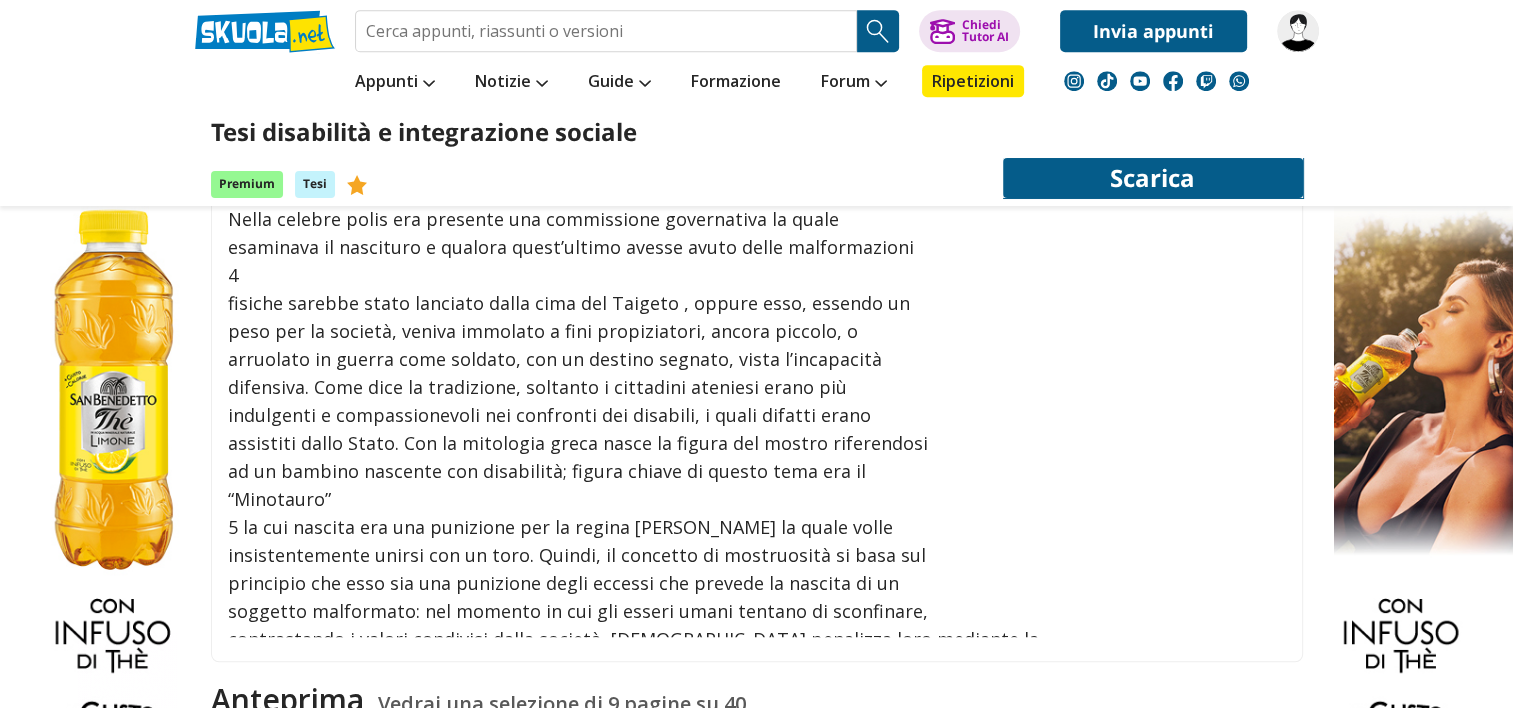 scroll, scrollTop: 4544, scrollLeft: 0, axis: vertical 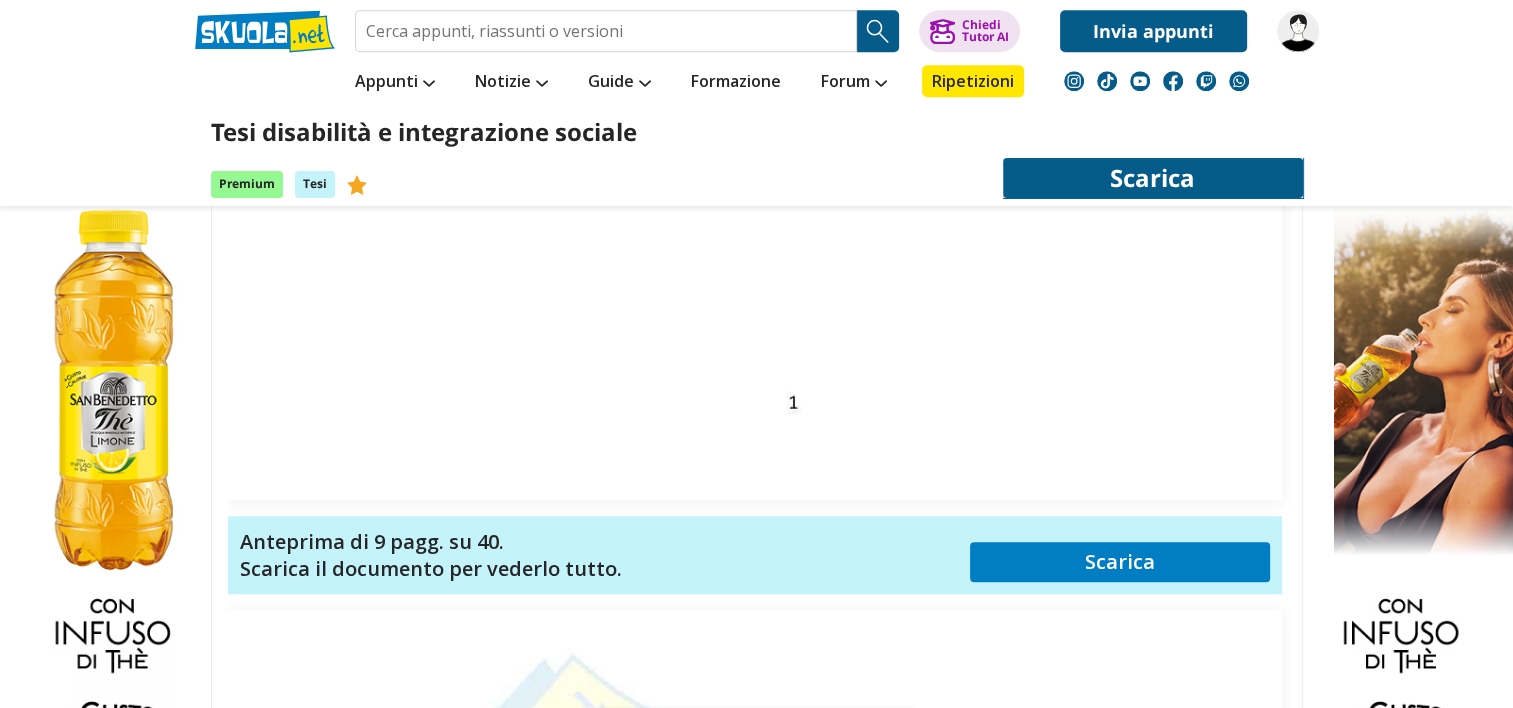 click on "Scarica" at bounding box center [1120, 562] 